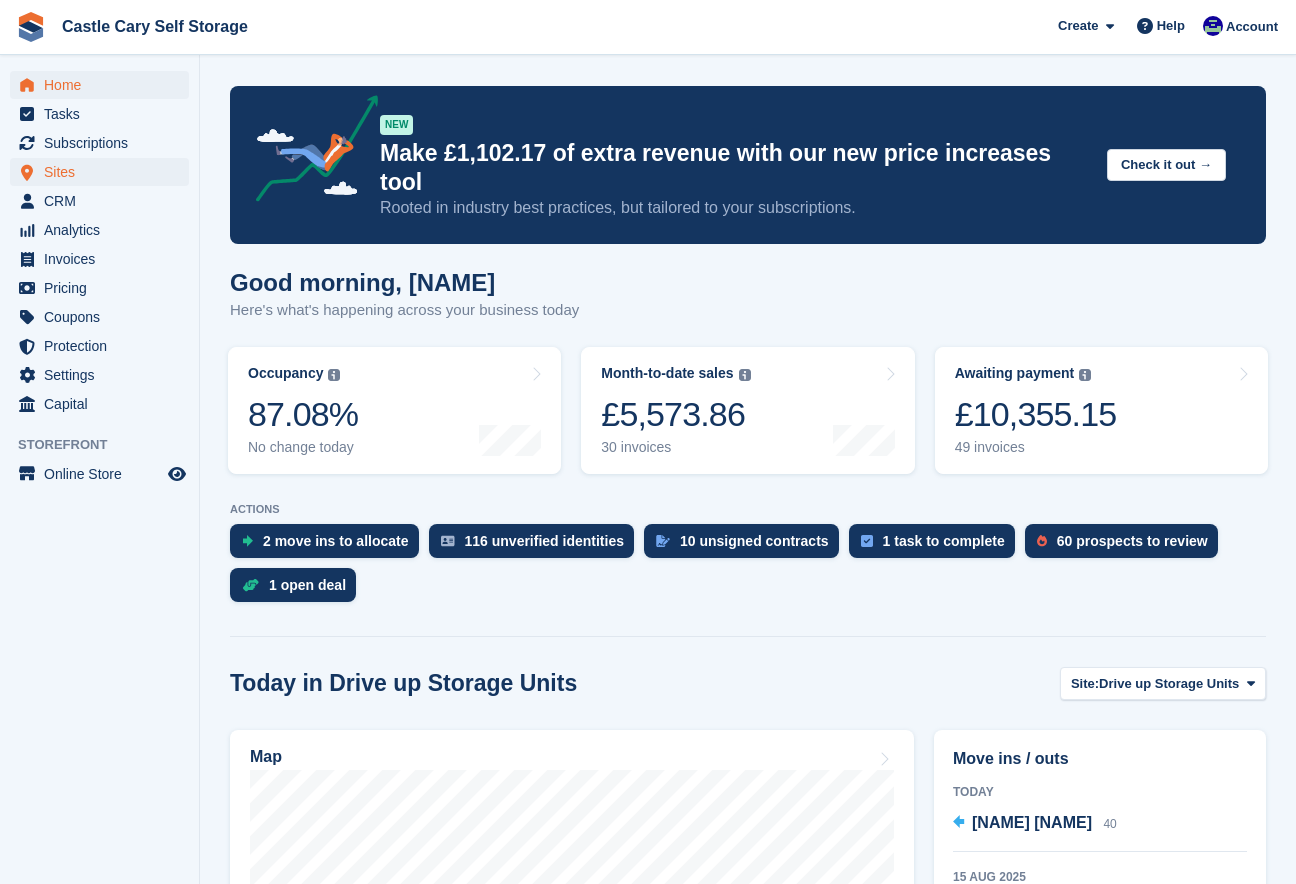 scroll, scrollTop: 0, scrollLeft: 0, axis: both 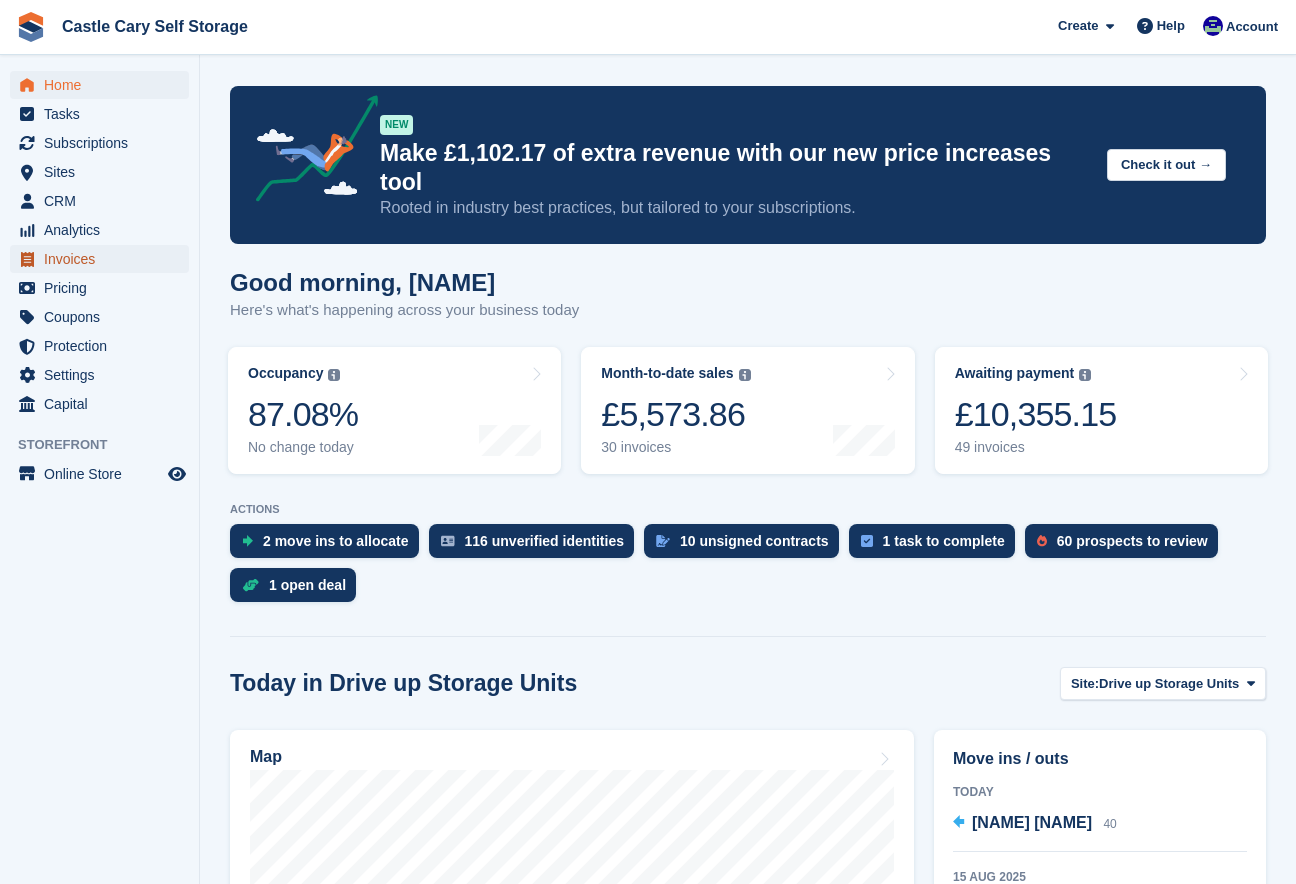 click on "Invoices" at bounding box center [104, 259] 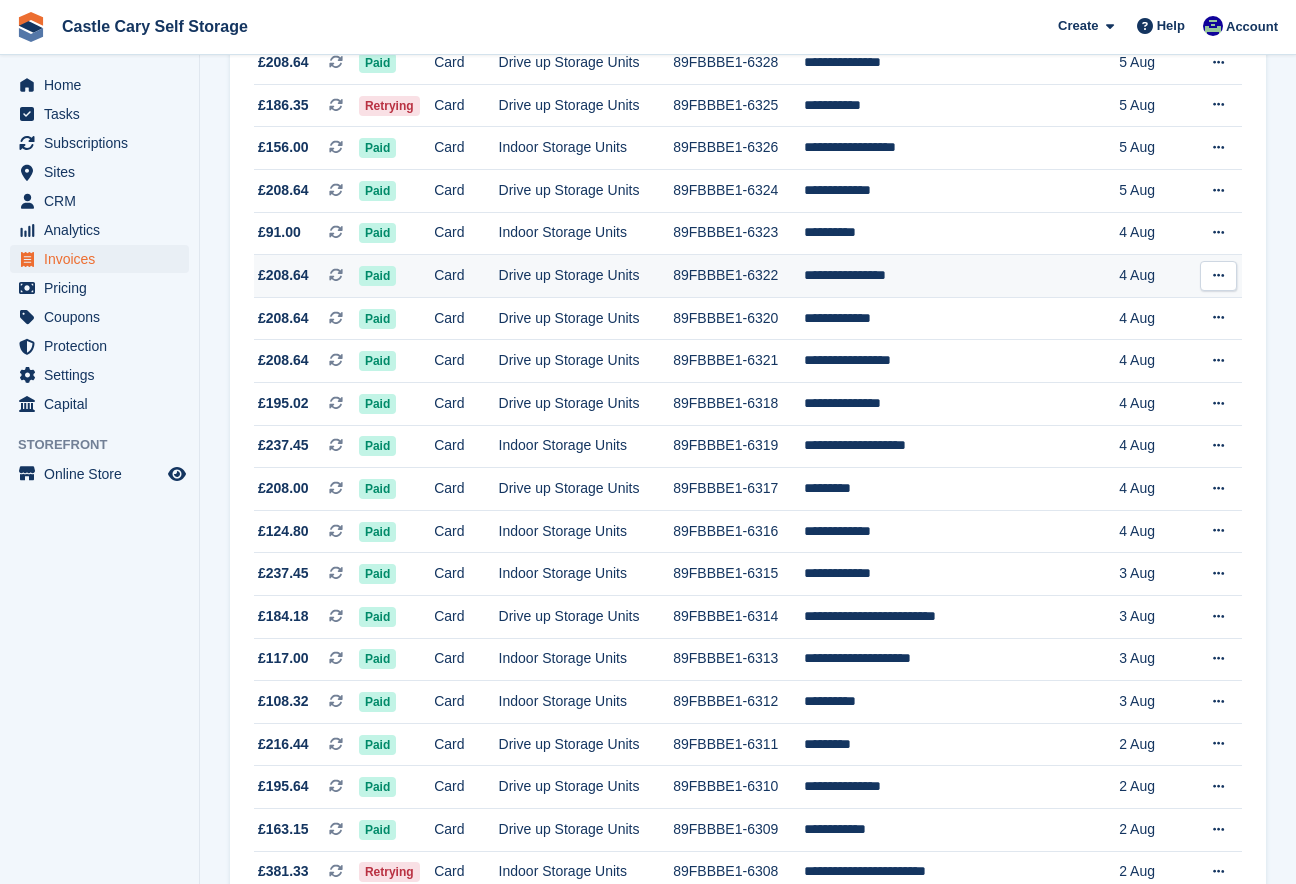 scroll, scrollTop: 338, scrollLeft: 0, axis: vertical 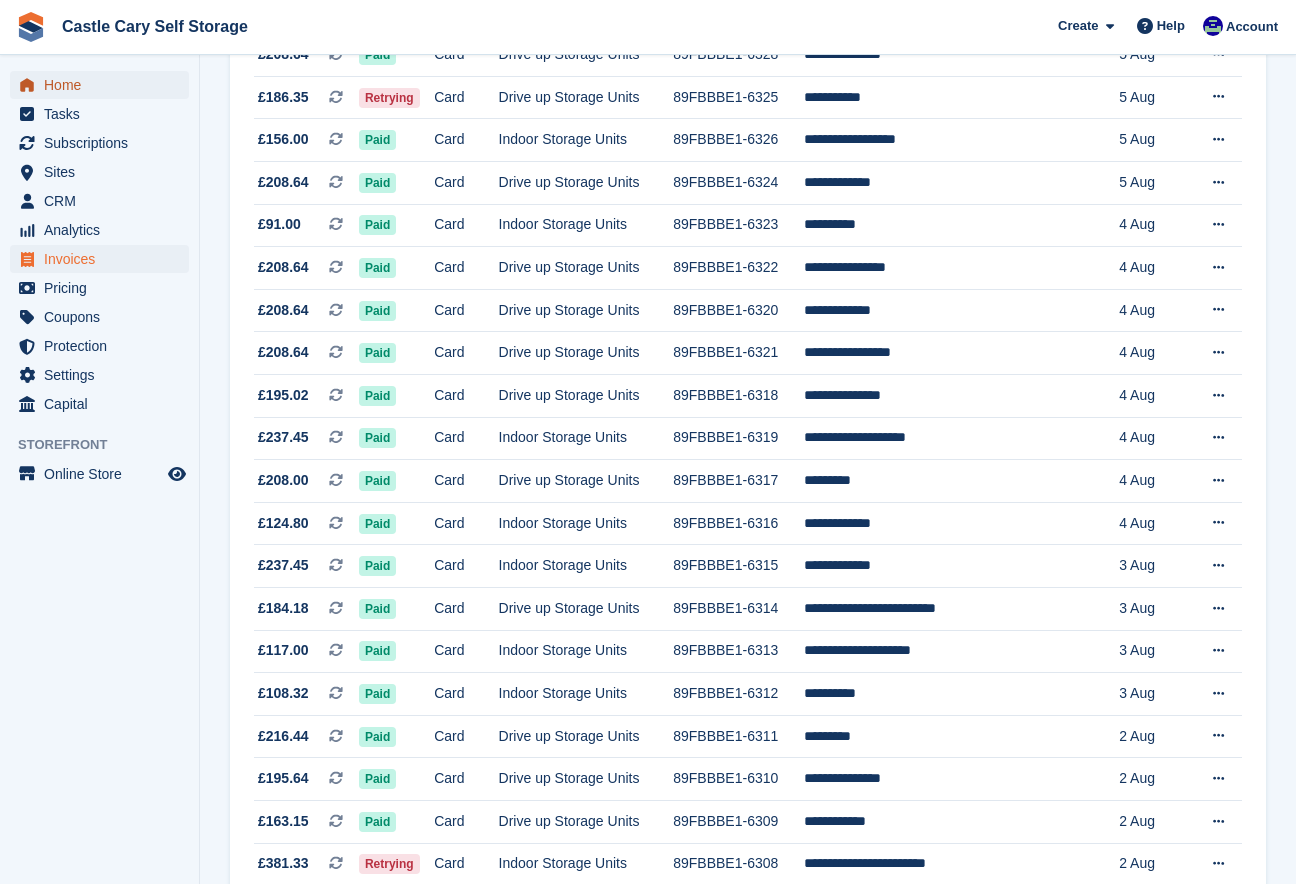 click on "Home" at bounding box center (104, 85) 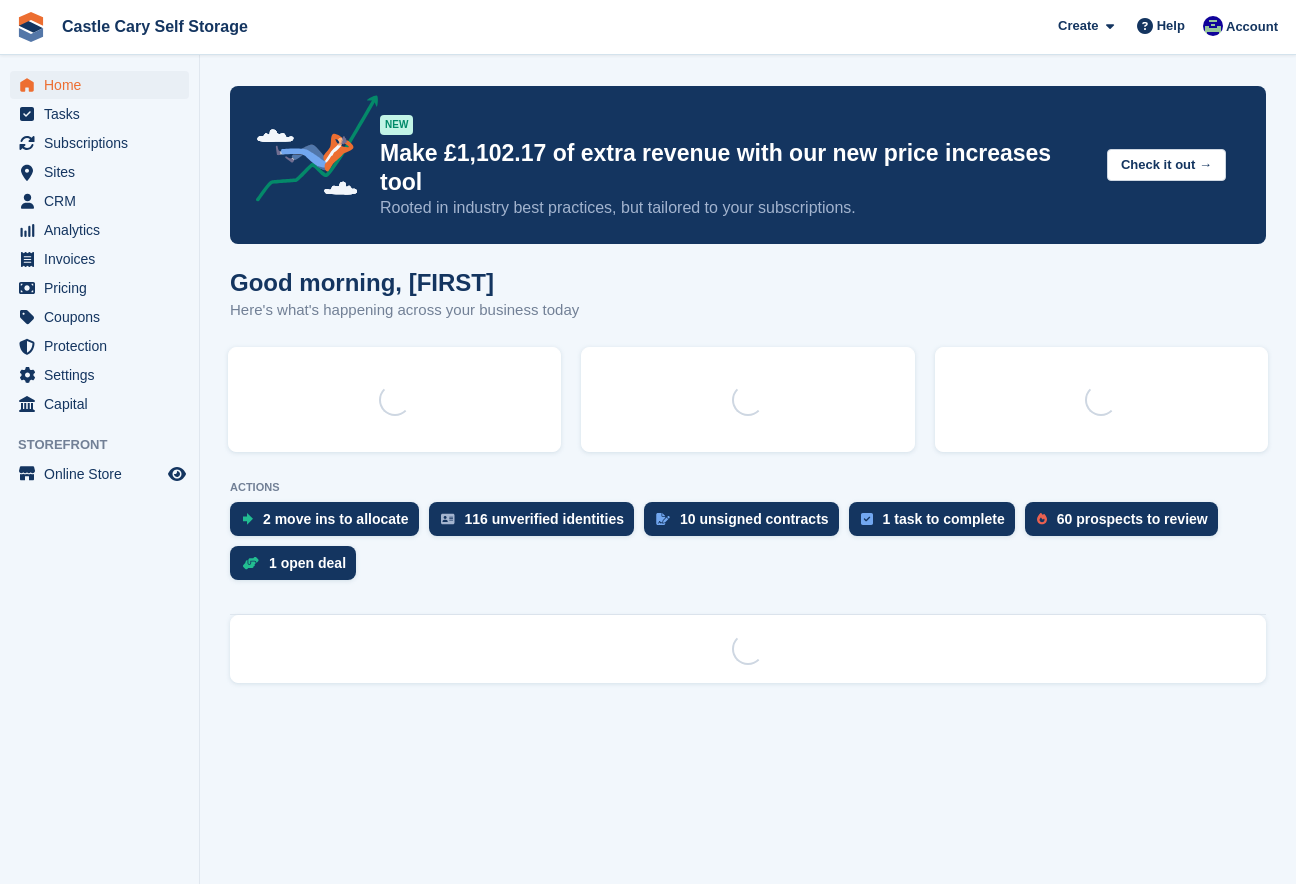 scroll, scrollTop: 0, scrollLeft: 0, axis: both 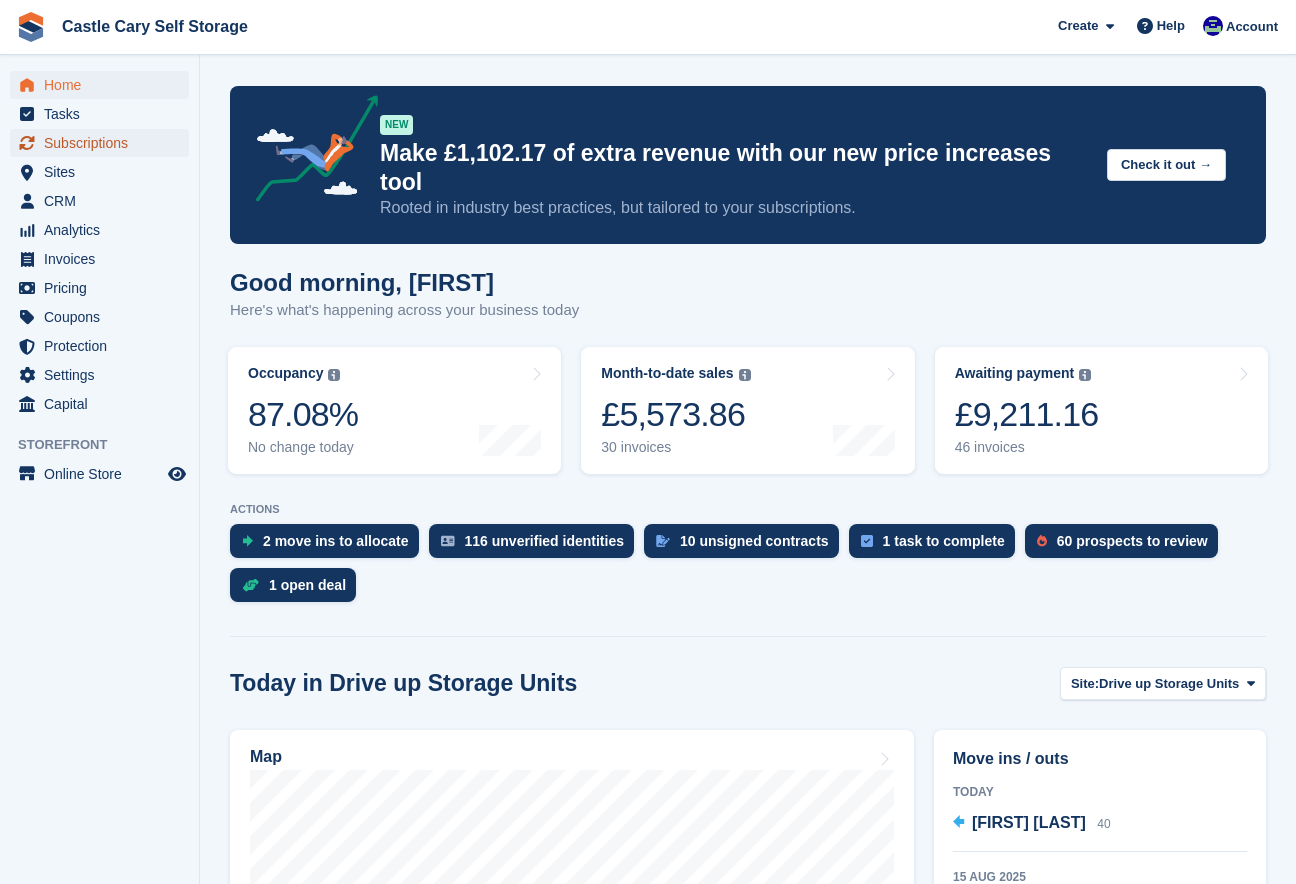 click on "Subscriptions" at bounding box center (104, 143) 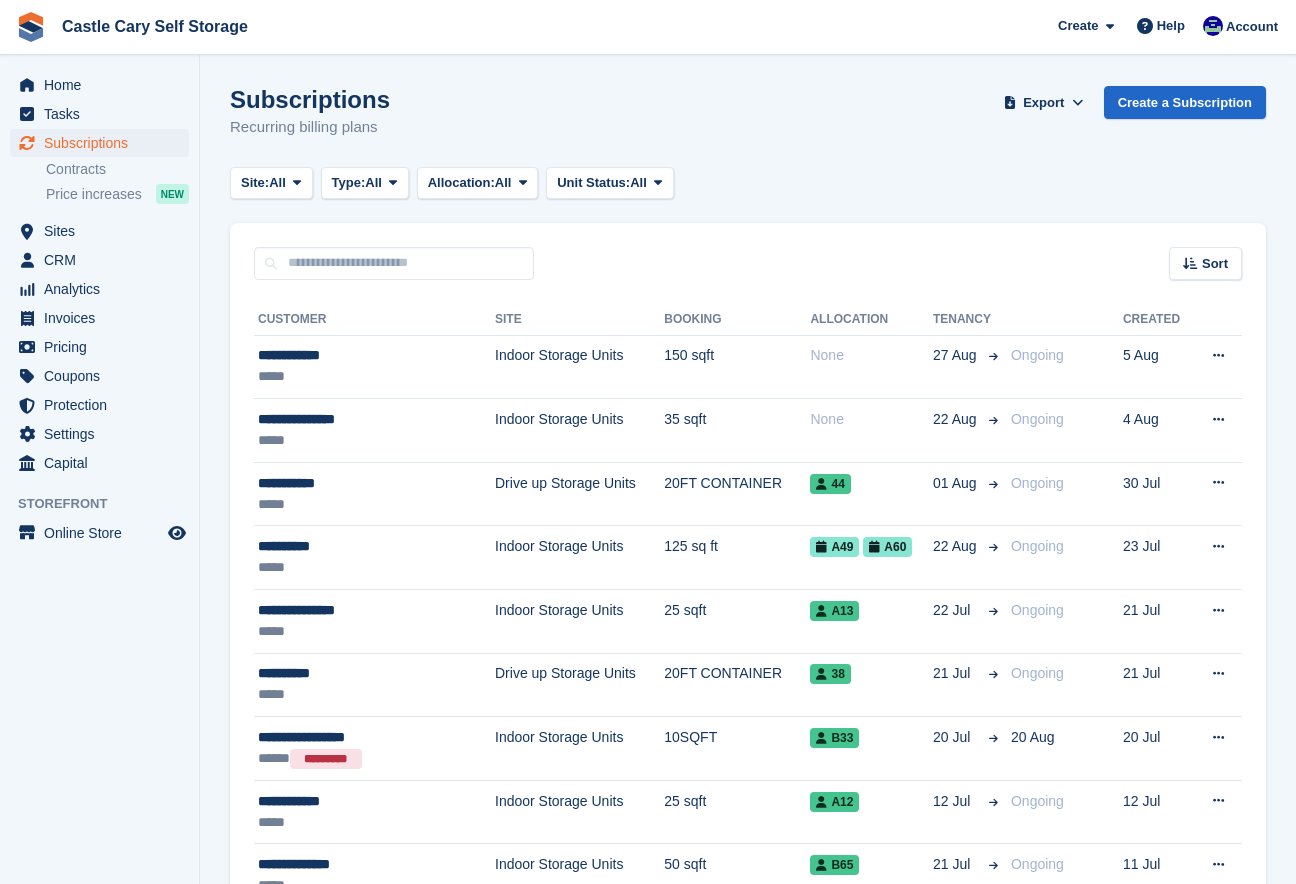 scroll, scrollTop: 0, scrollLeft: 0, axis: both 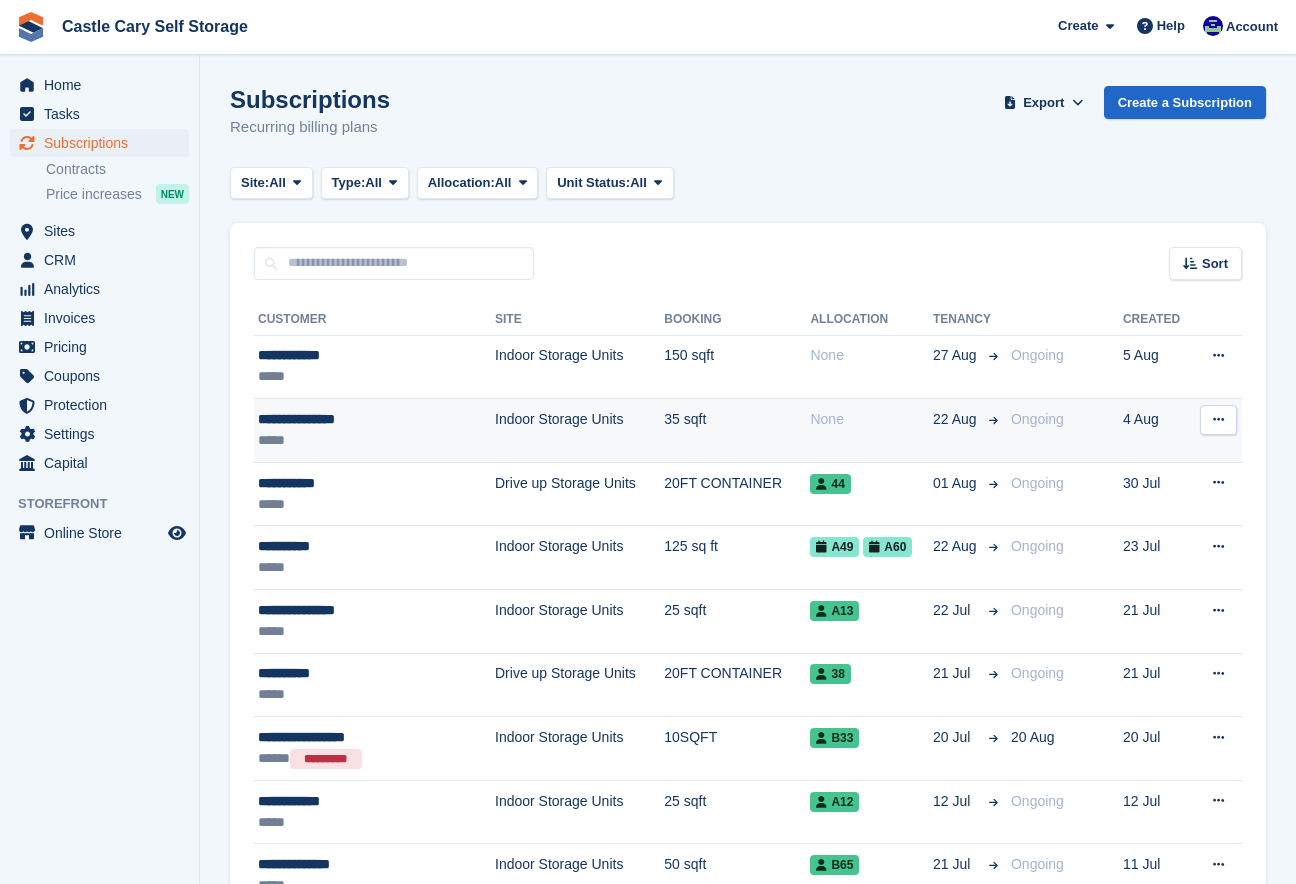 click on "Indoor Storage Units" at bounding box center (579, 431) 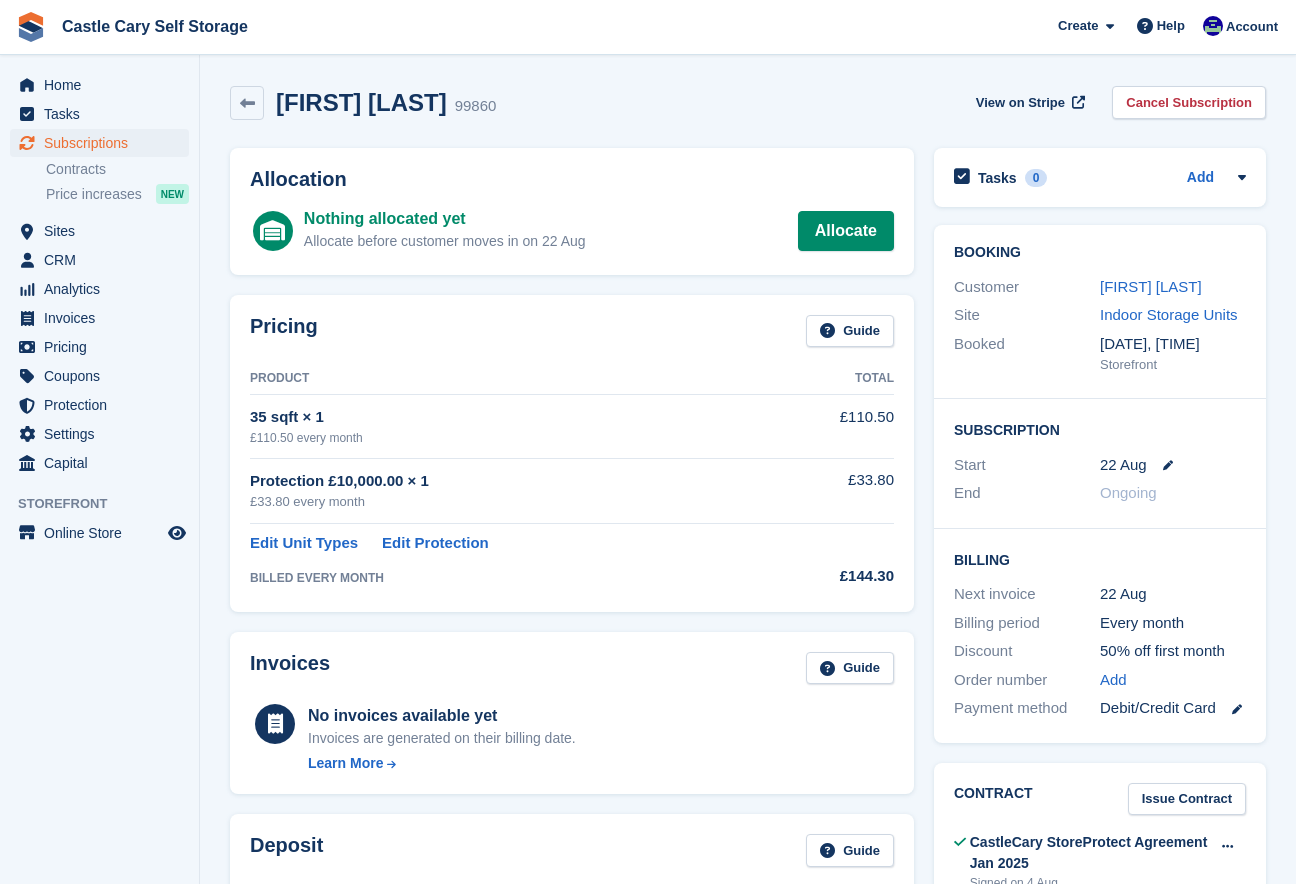 scroll, scrollTop: 0, scrollLeft: 0, axis: both 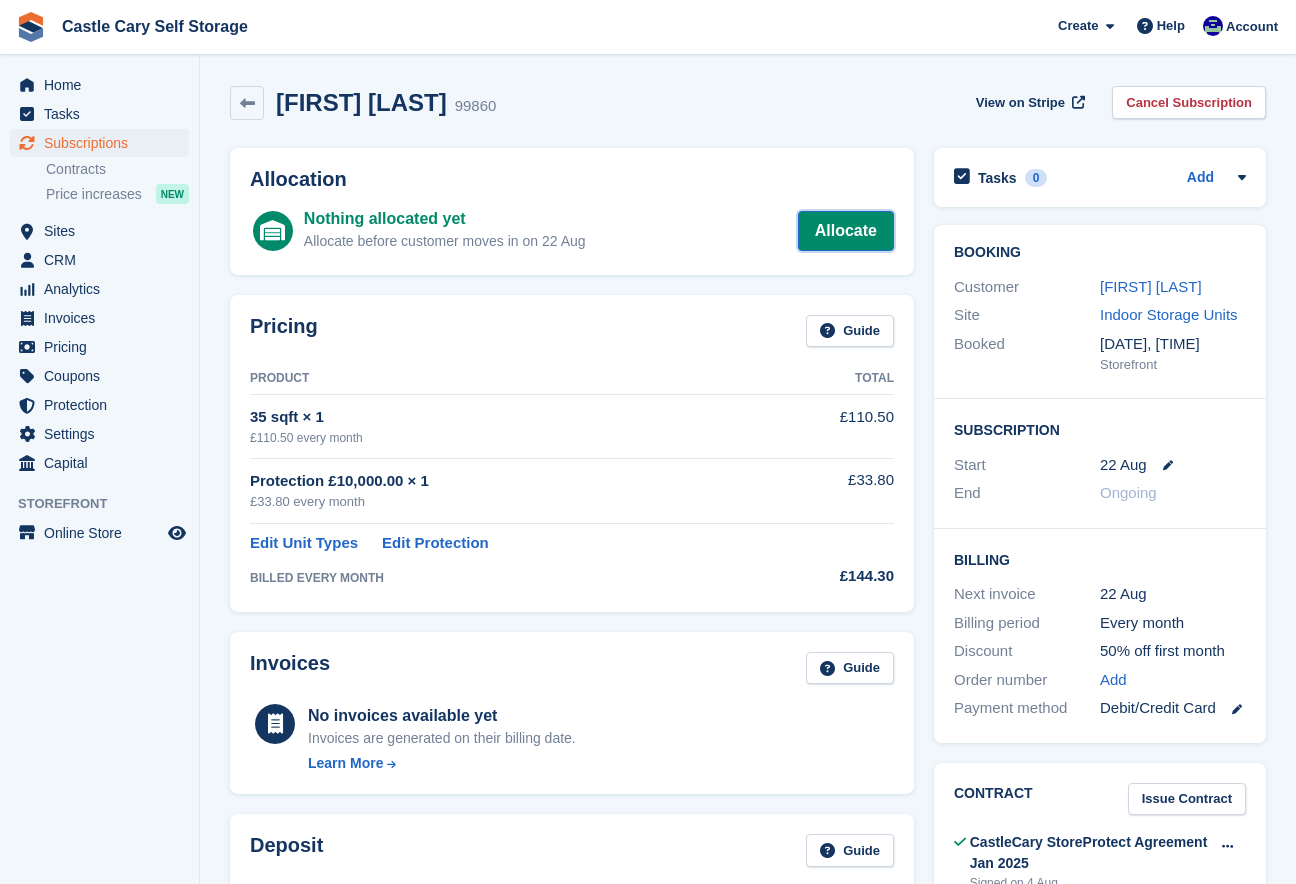 click on "Allocate" at bounding box center [846, 231] 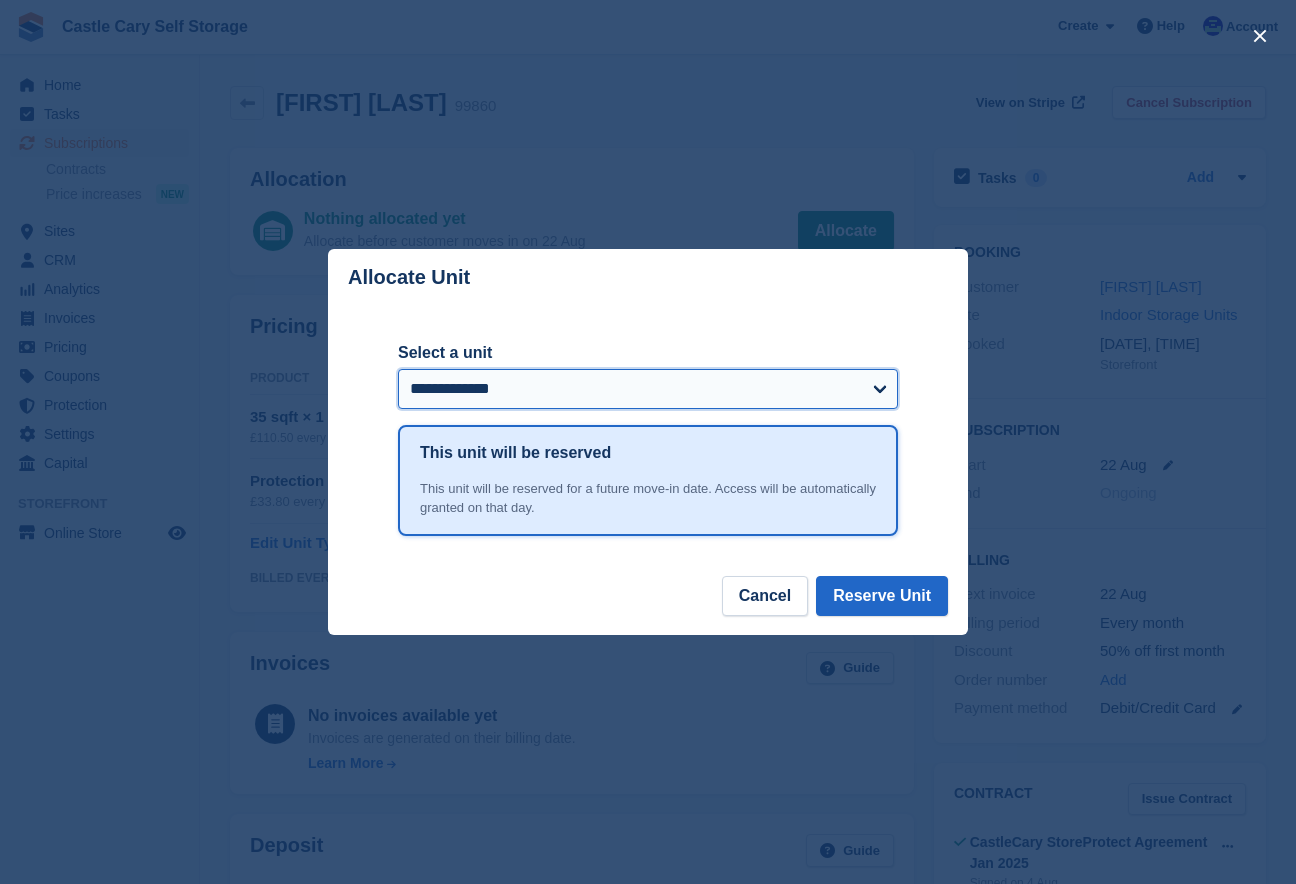 click on "**********" at bounding box center (648, 389) 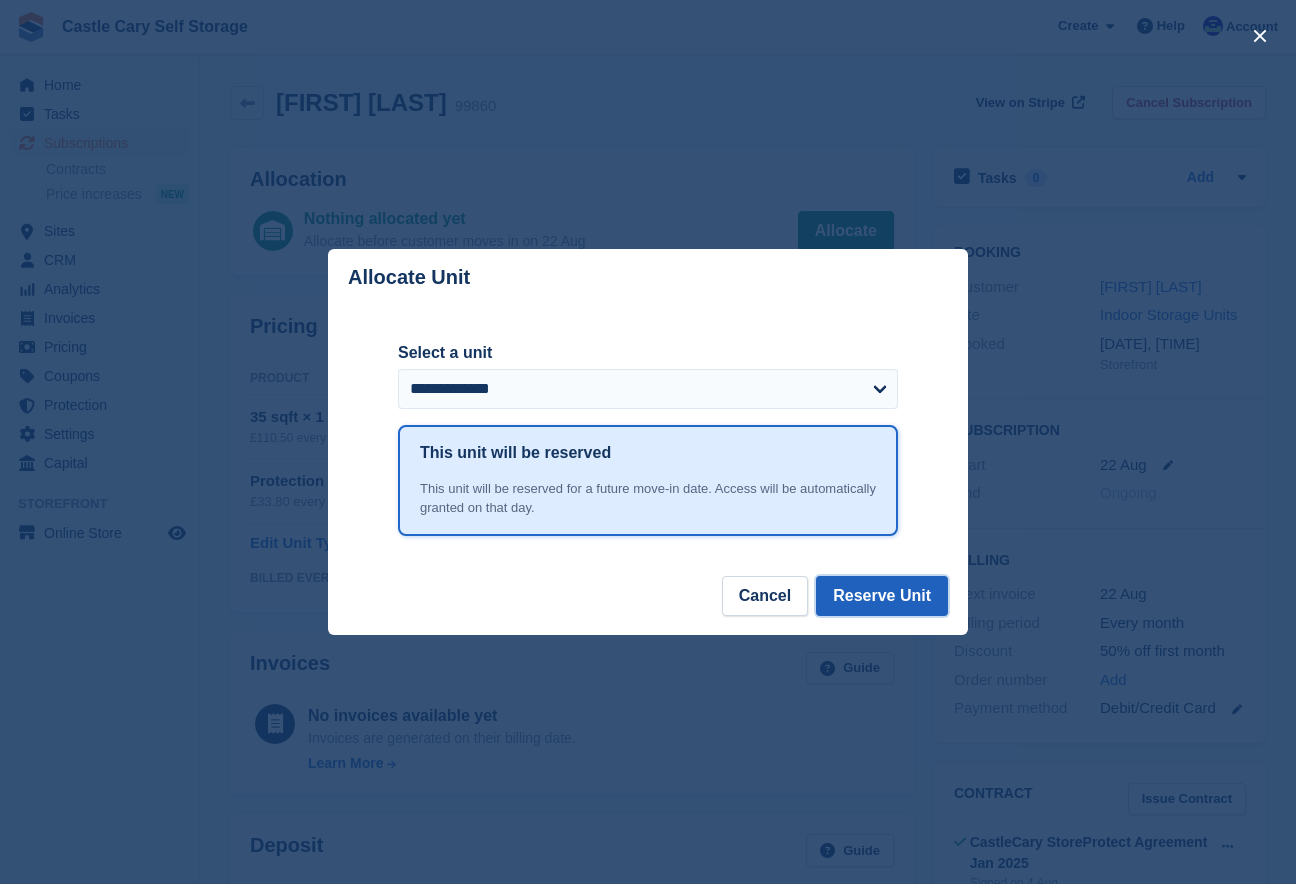 click on "Reserve Unit" at bounding box center [882, 596] 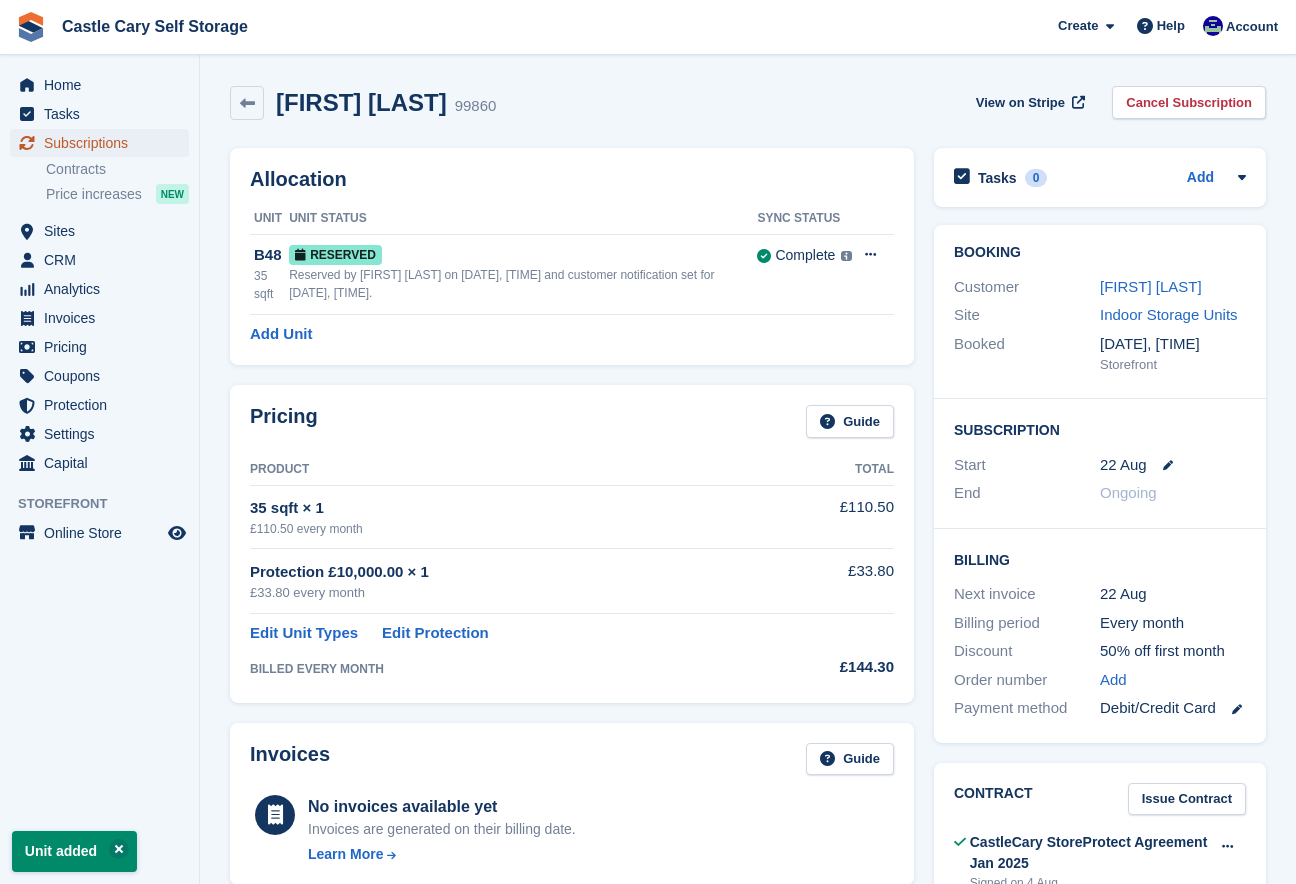 click on "Subscriptions" at bounding box center [104, 143] 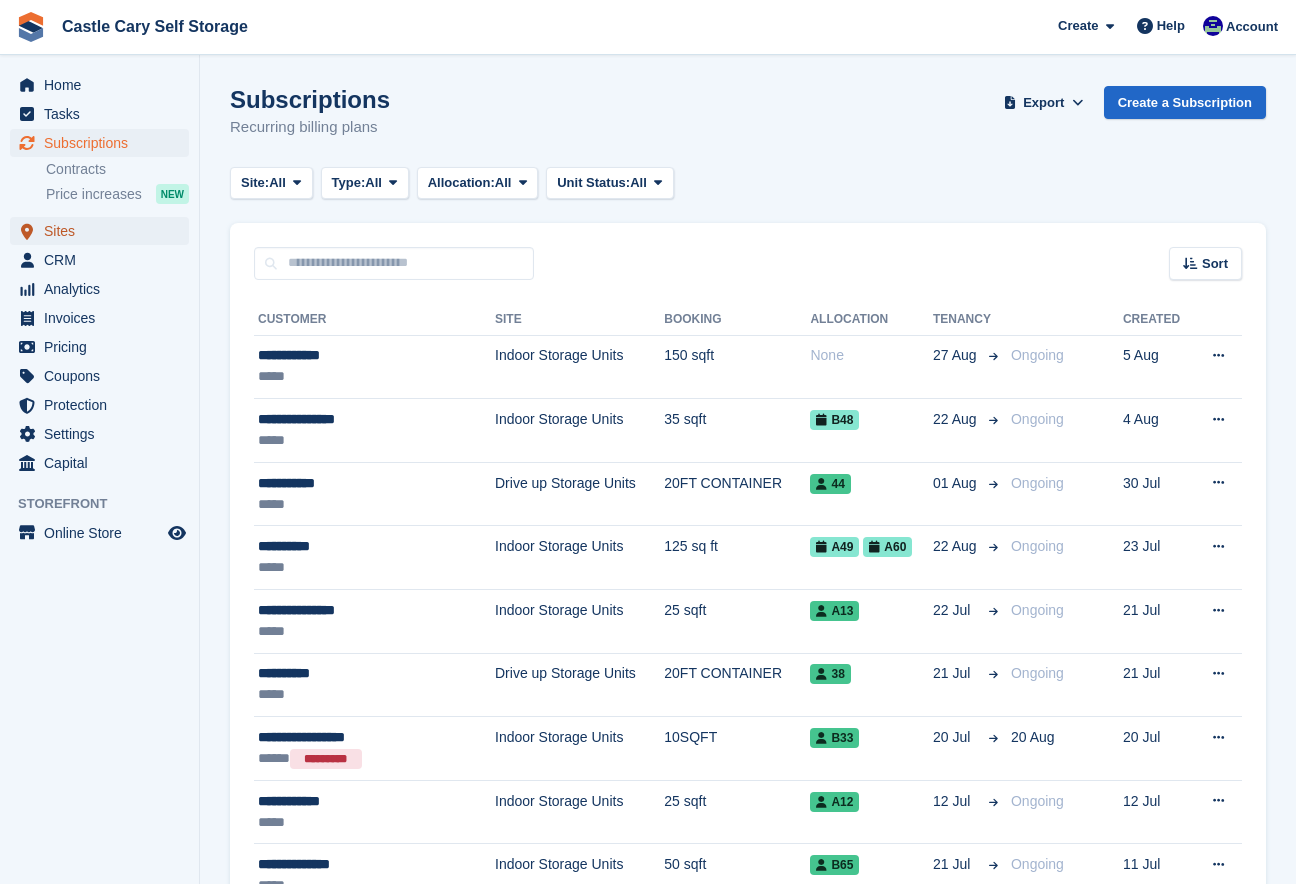 click on "Sites" at bounding box center [104, 231] 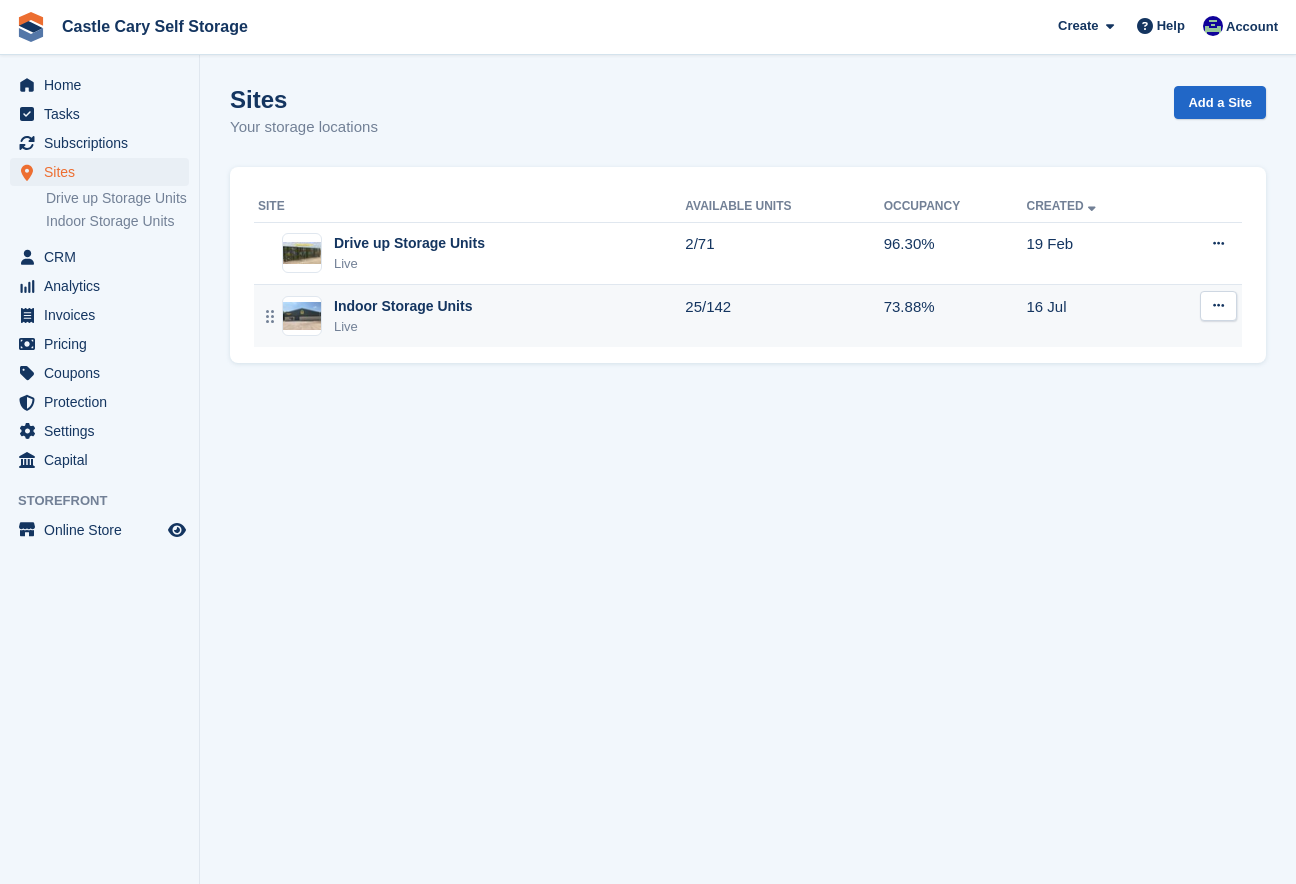 click on "Indoor Storage Units" at bounding box center [403, 306] 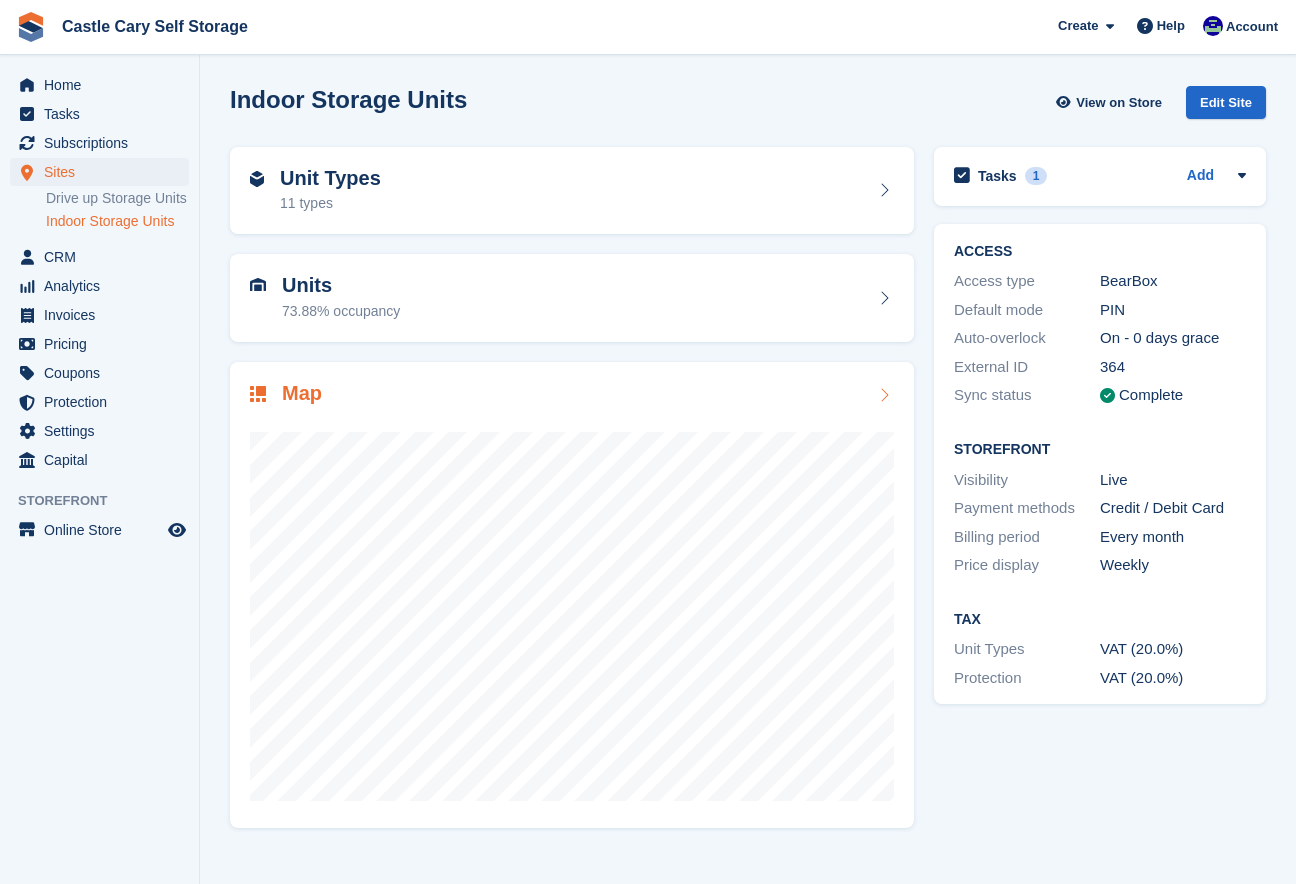 scroll, scrollTop: 0, scrollLeft: 0, axis: both 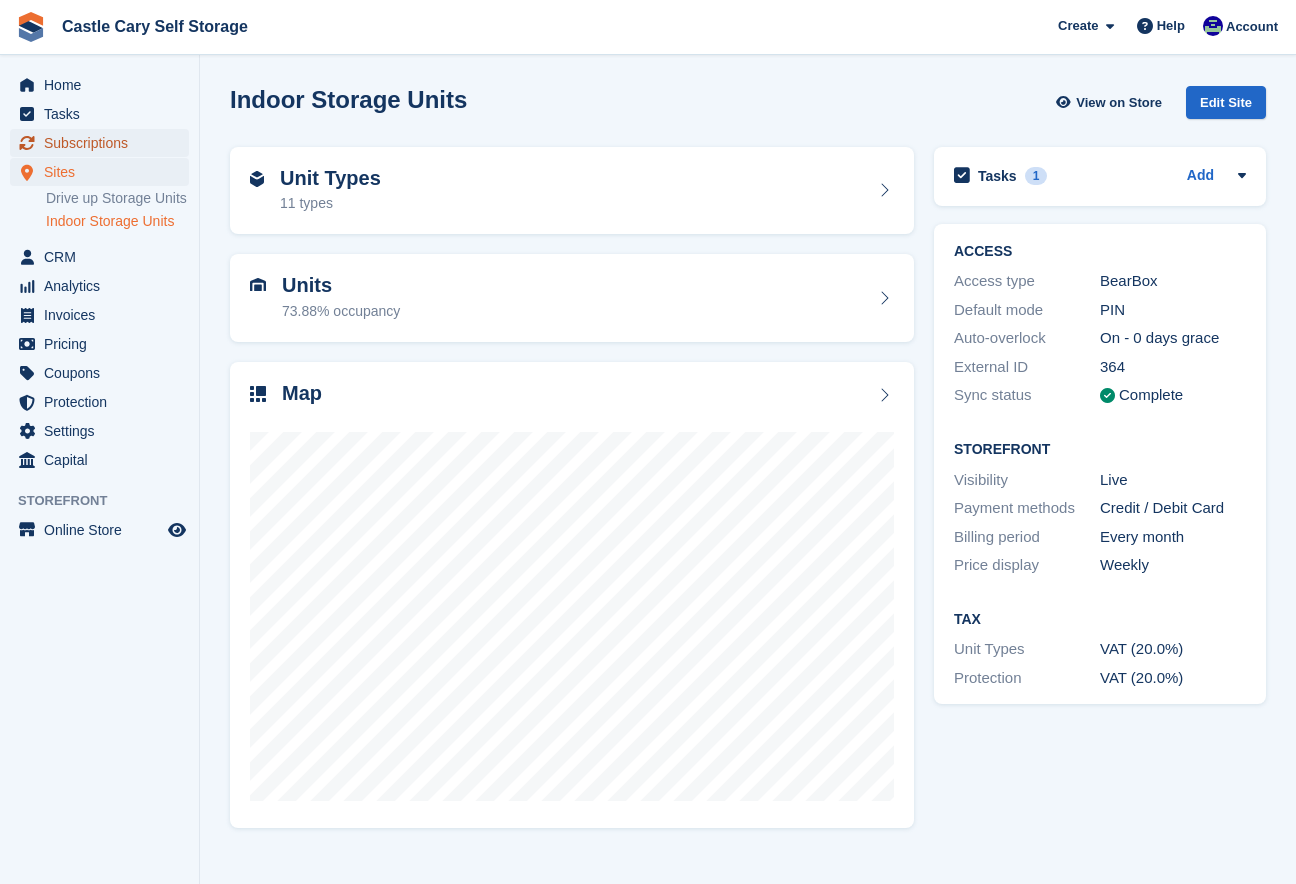 click on "Subscriptions" at bounding box center (104, 143) 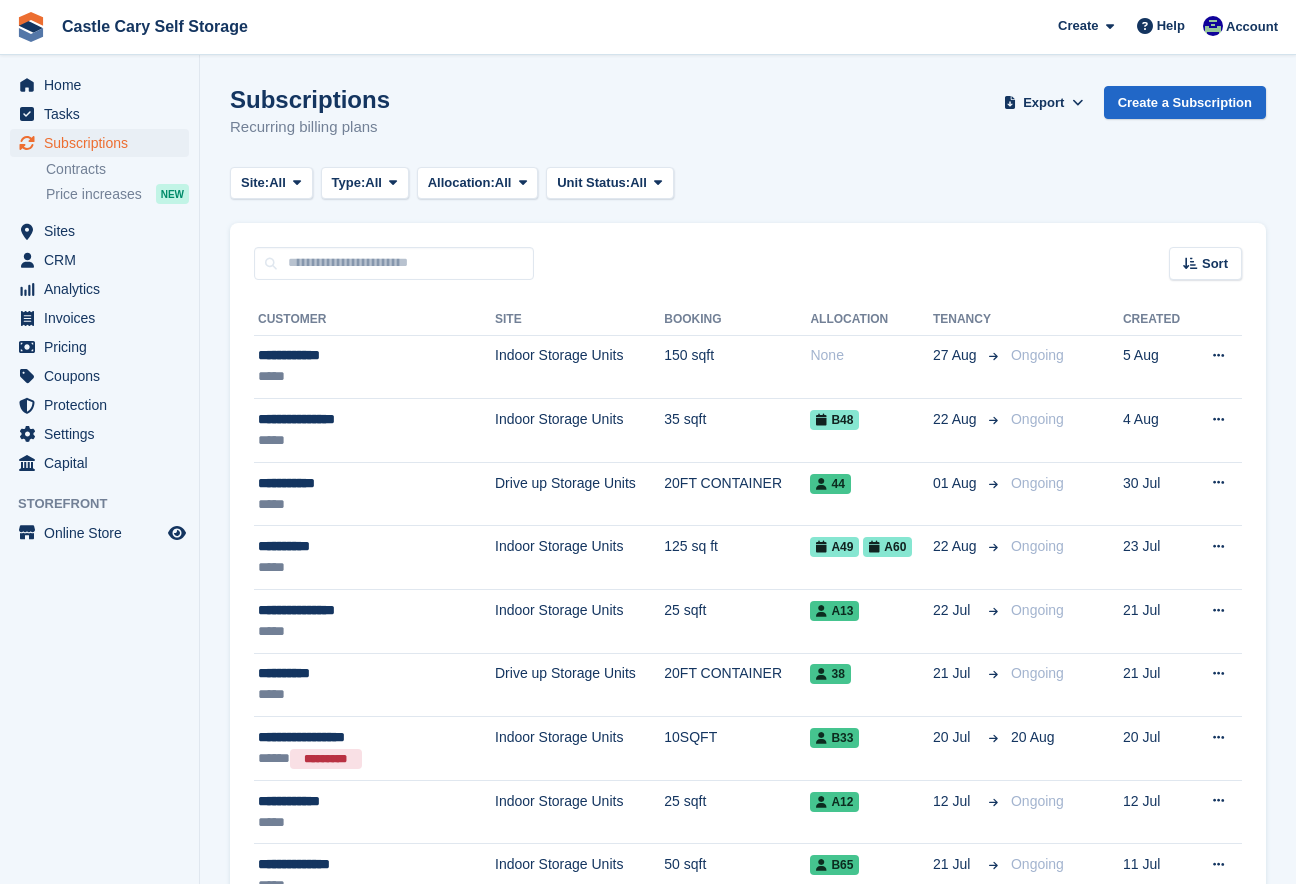 scroll, scrollTop: 0, scrollLeft: 0, axis: both 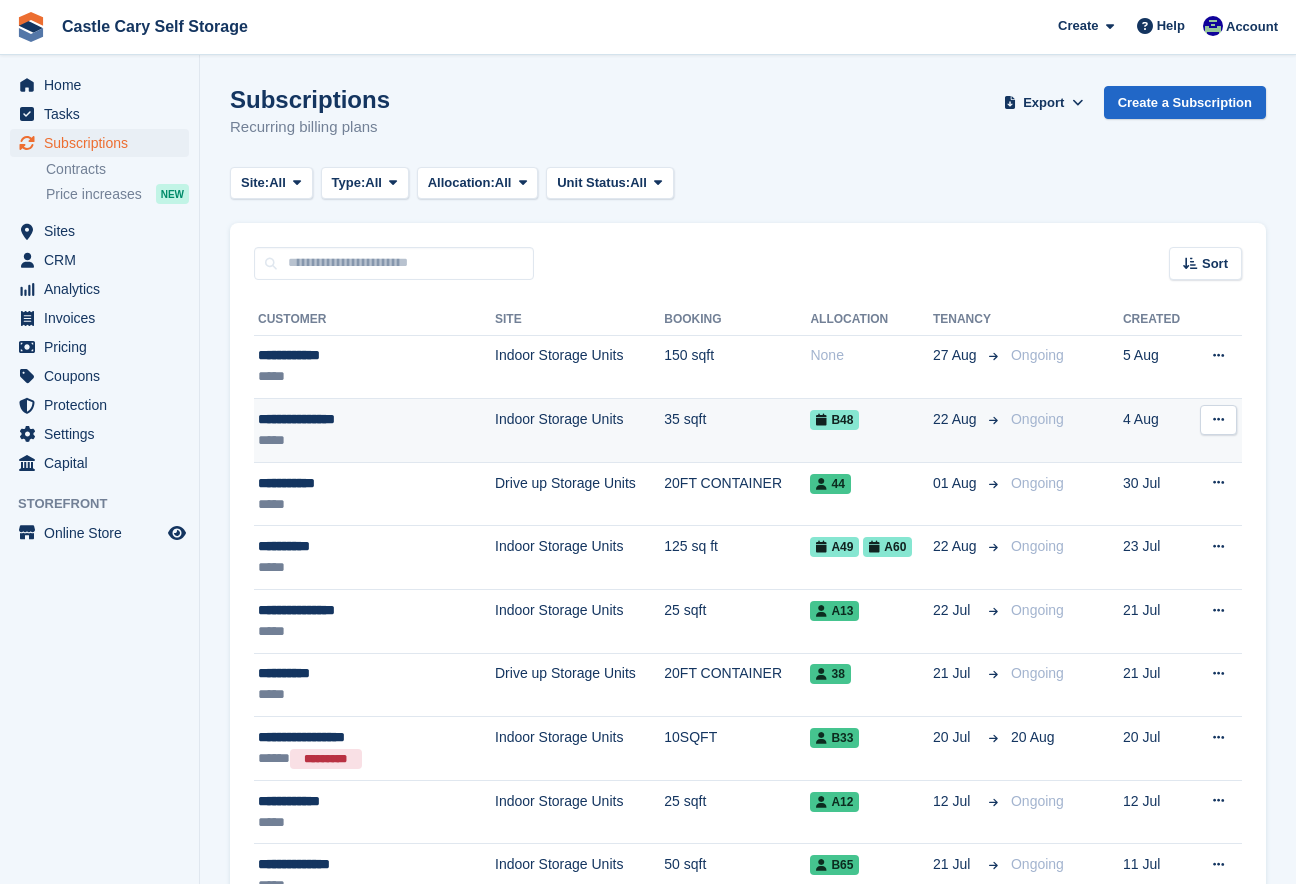 click on "*****" at bounding box center (356, 440) 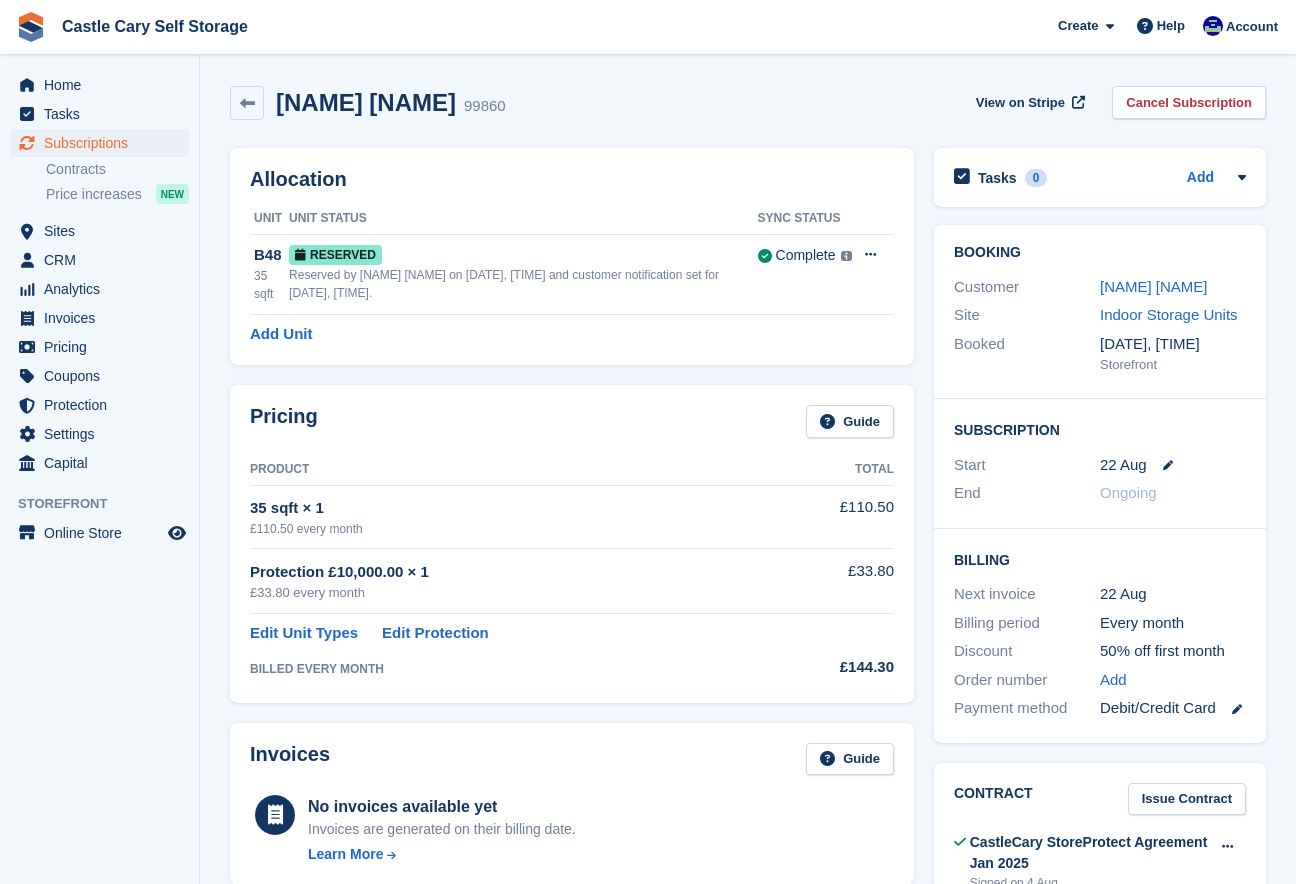 scroll, scrollTop: 0, scrollLeft: 0, axis: both 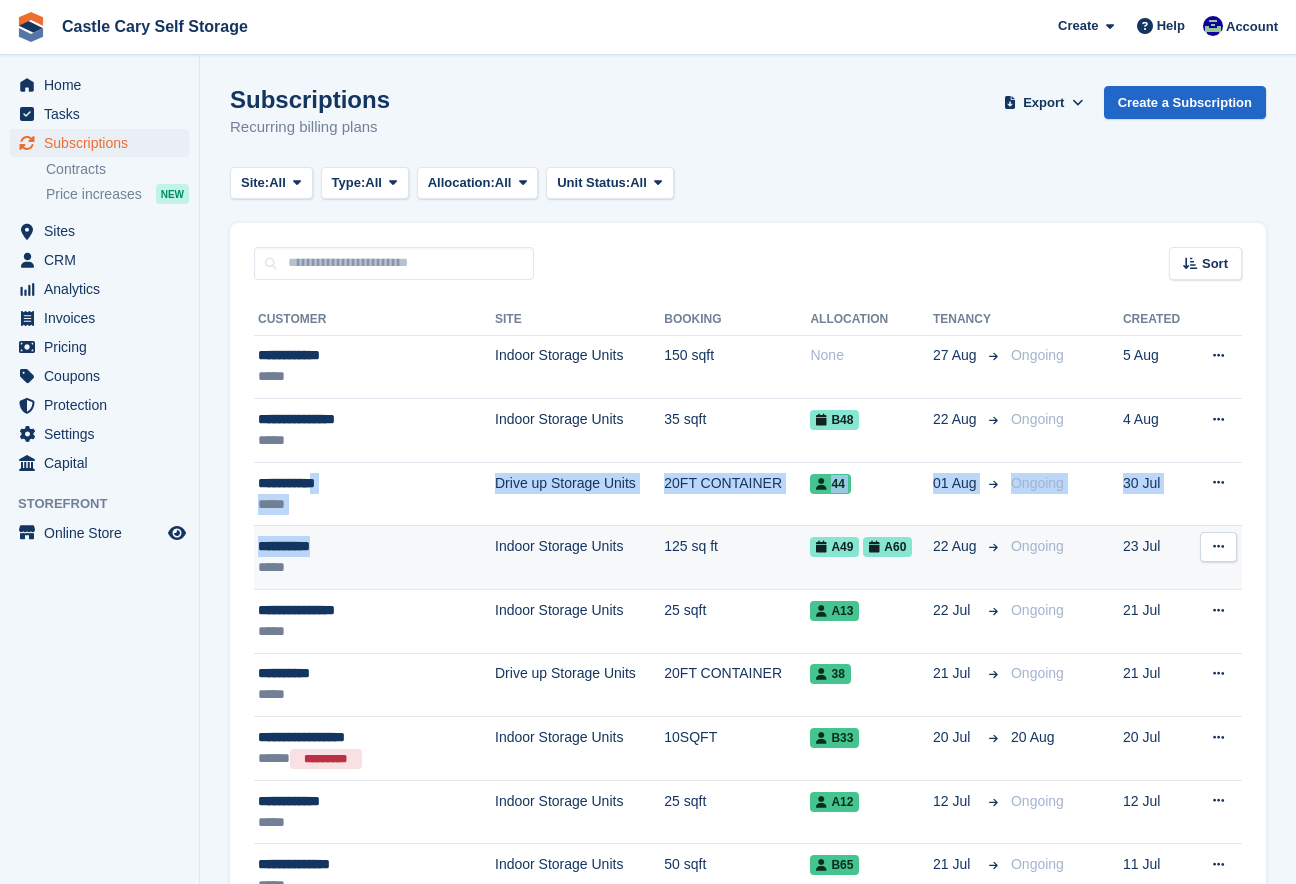 drag, startPoint x: 336, startPoint y: 487, endPoint x: 318, endPoint y: 562, distance: 77.12976 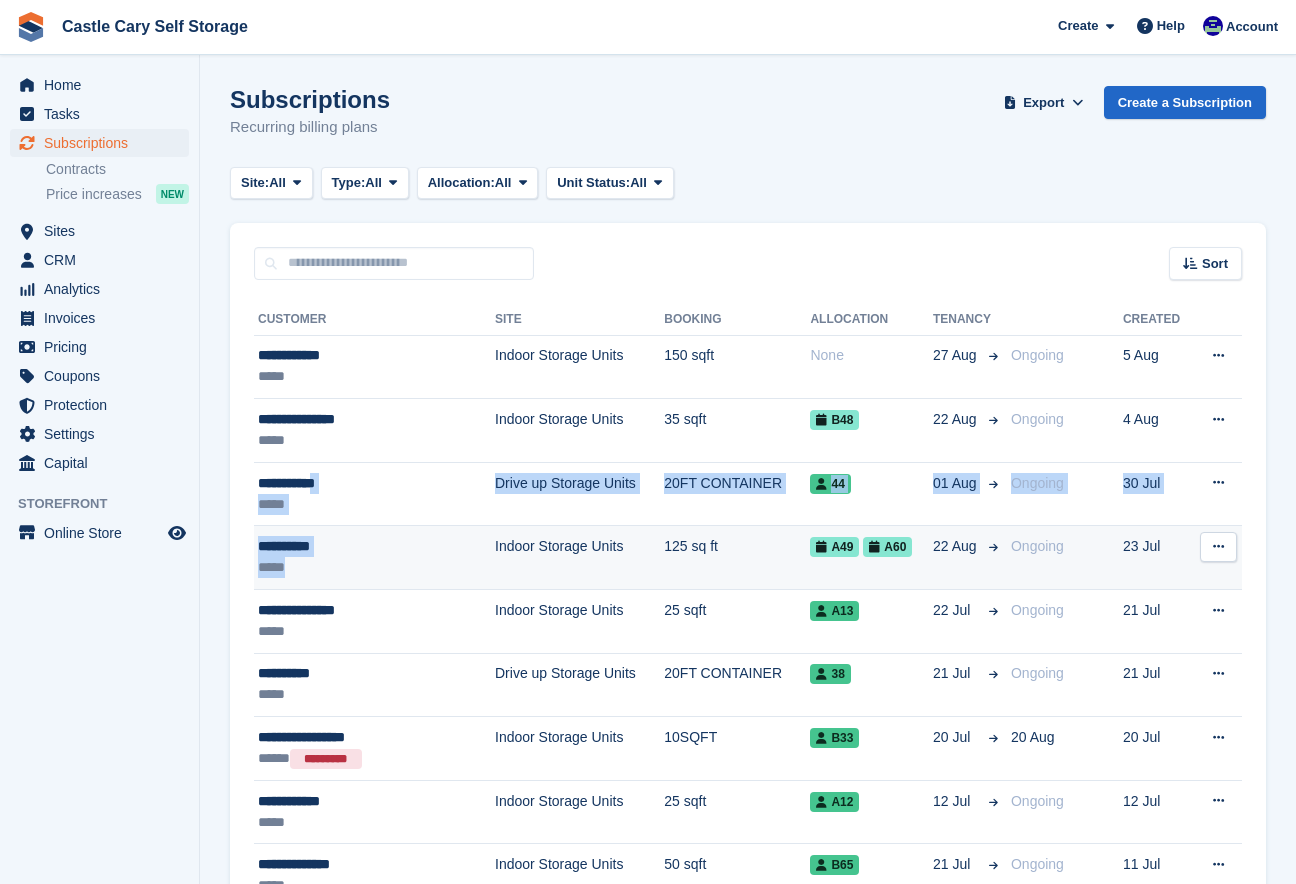 click on "**********" at bounding box center [356, 546] 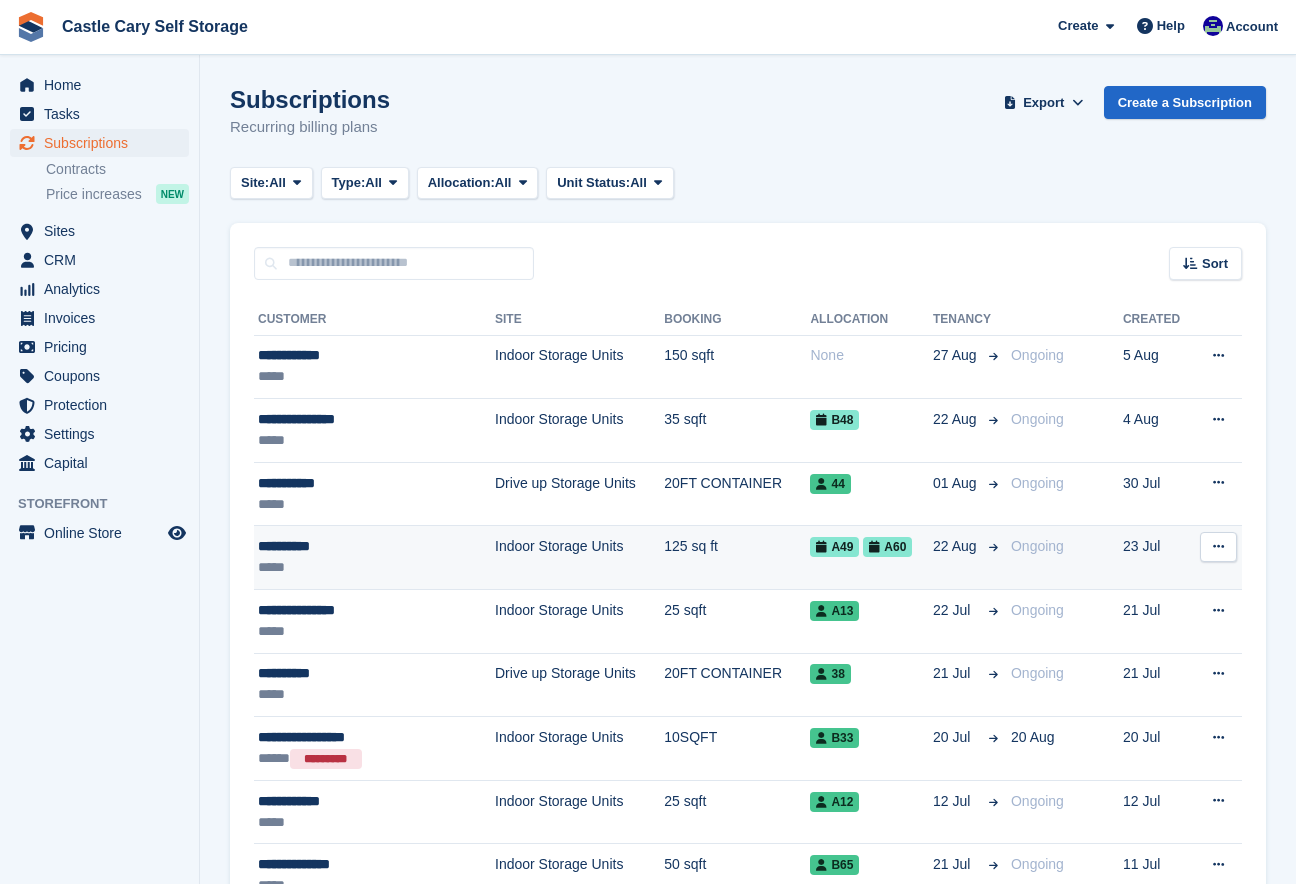 click on "**********" at bounding box center [356, 546] 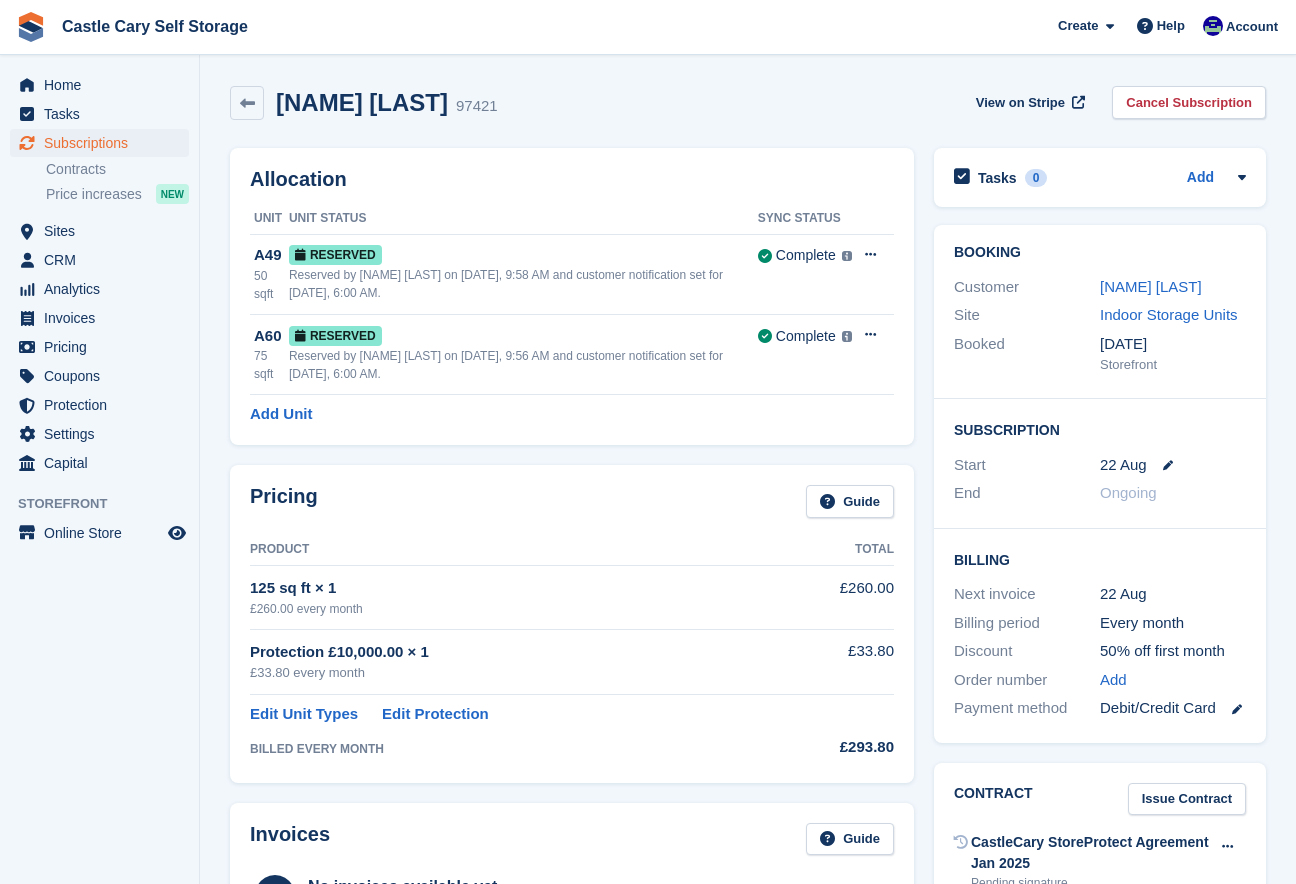 scroll, scrollTop: 0, scrollLeft: 0, axis: both 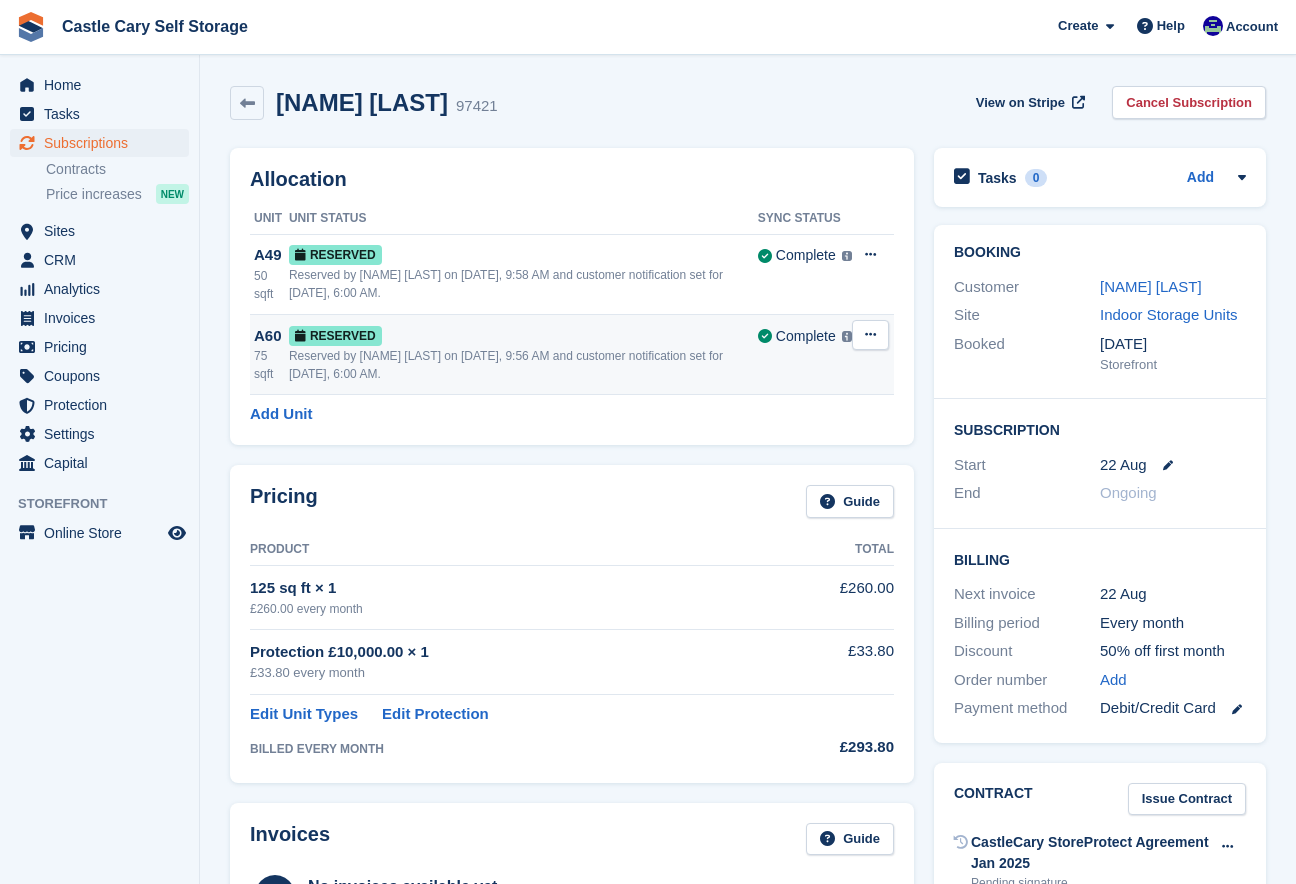 click at bounding box center [870, 334] 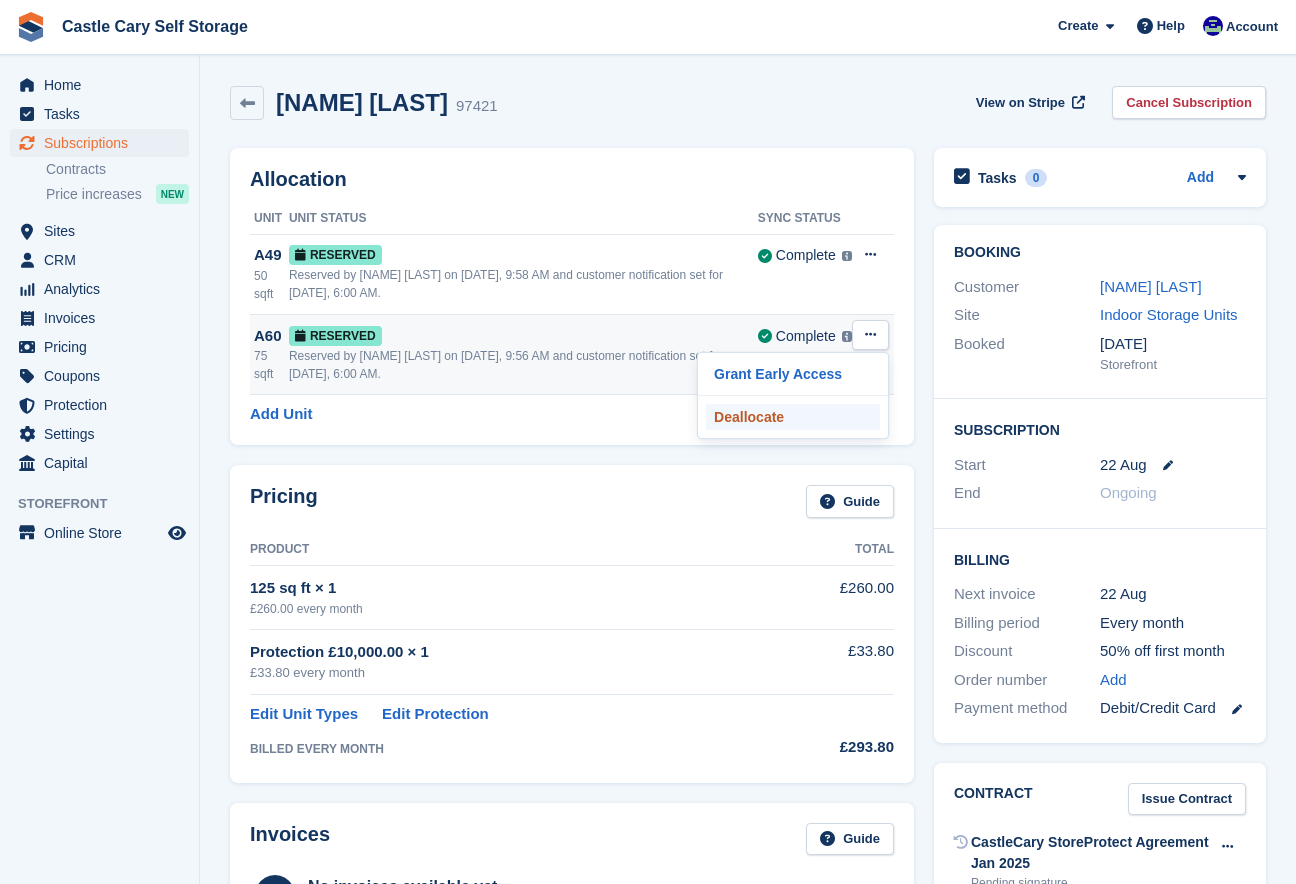 click on "Deallocate" at bounding box center [793, 417] 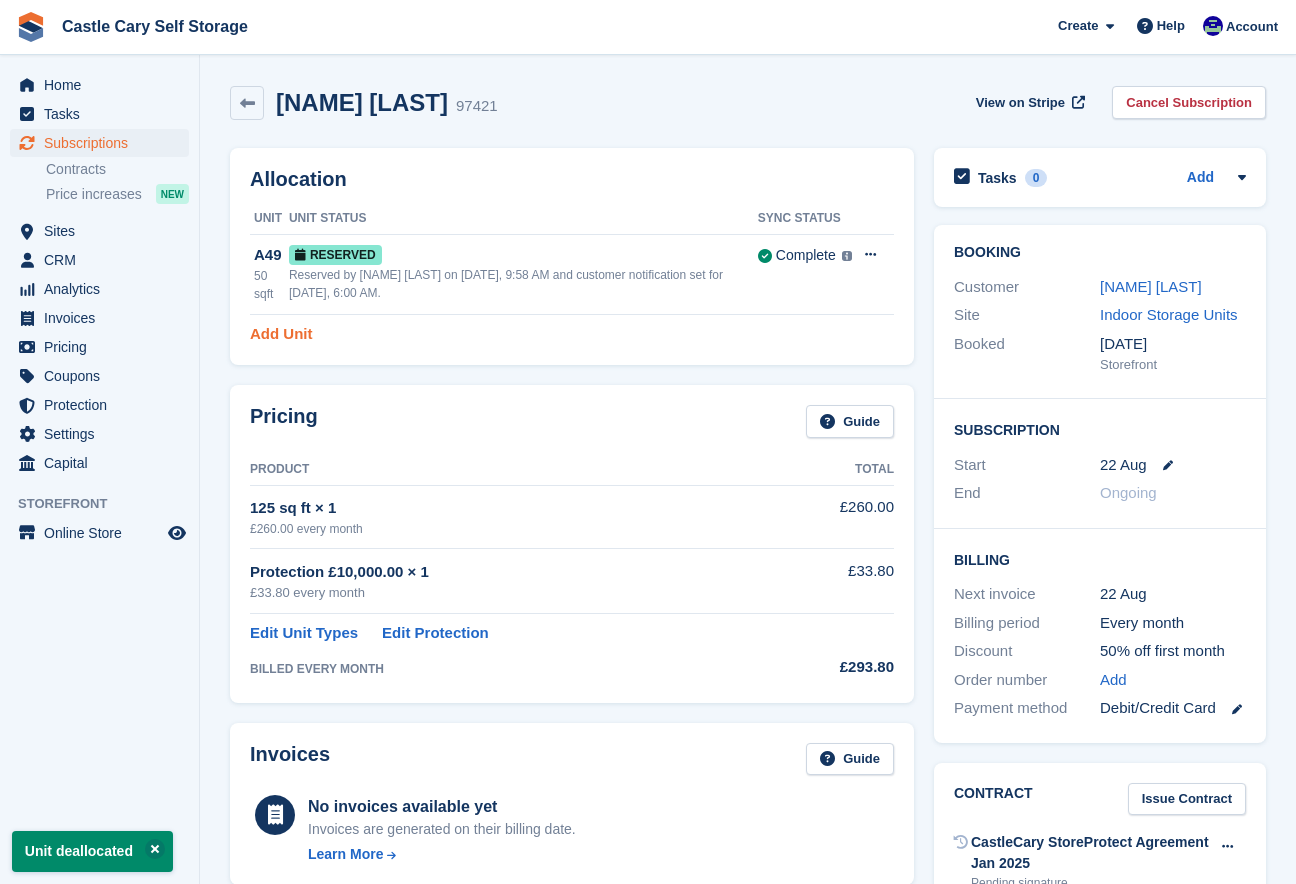 click on "Add Unit" at bounding box center (281, 334) 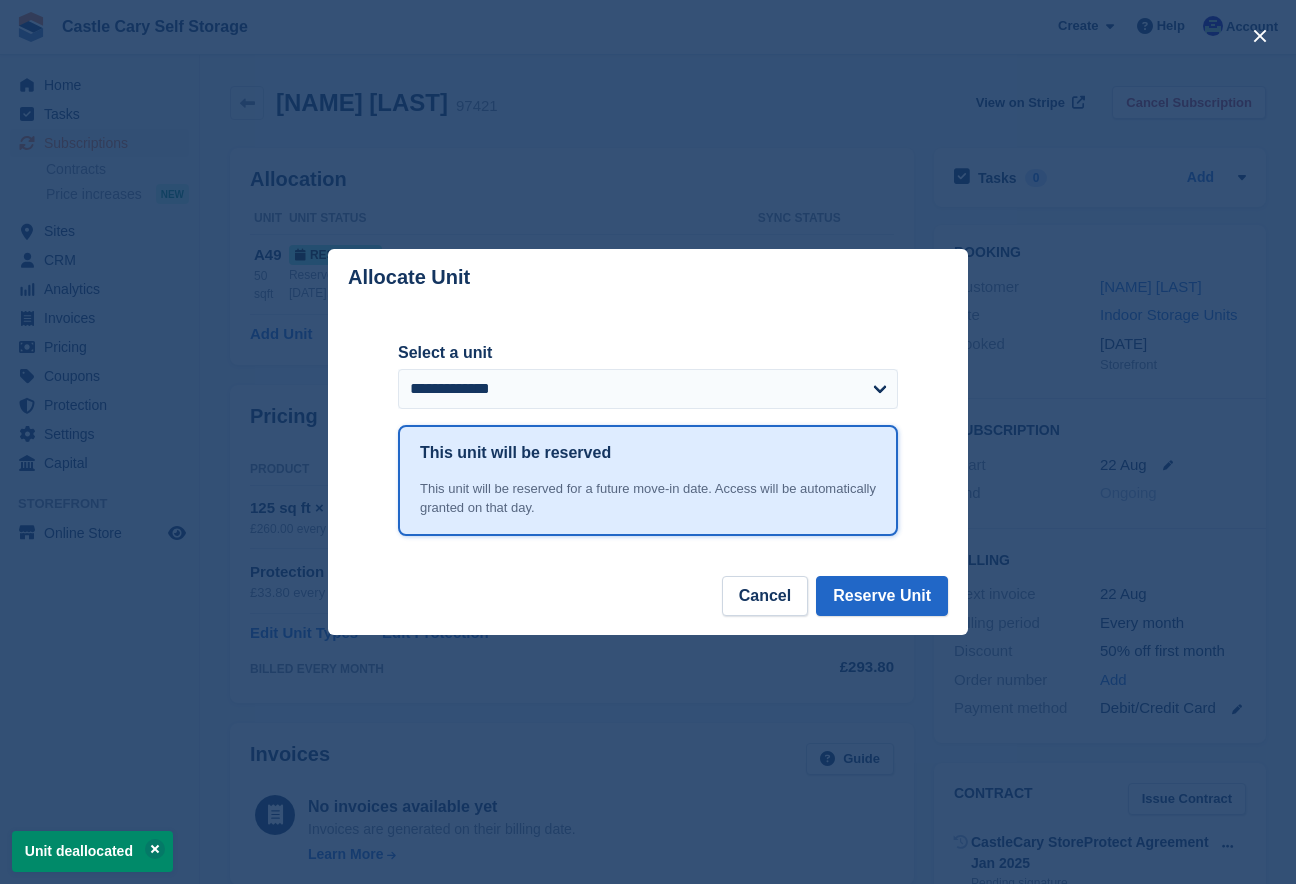 scroll, scrollTop: 4, scrollLeft: 0, axis: vertical 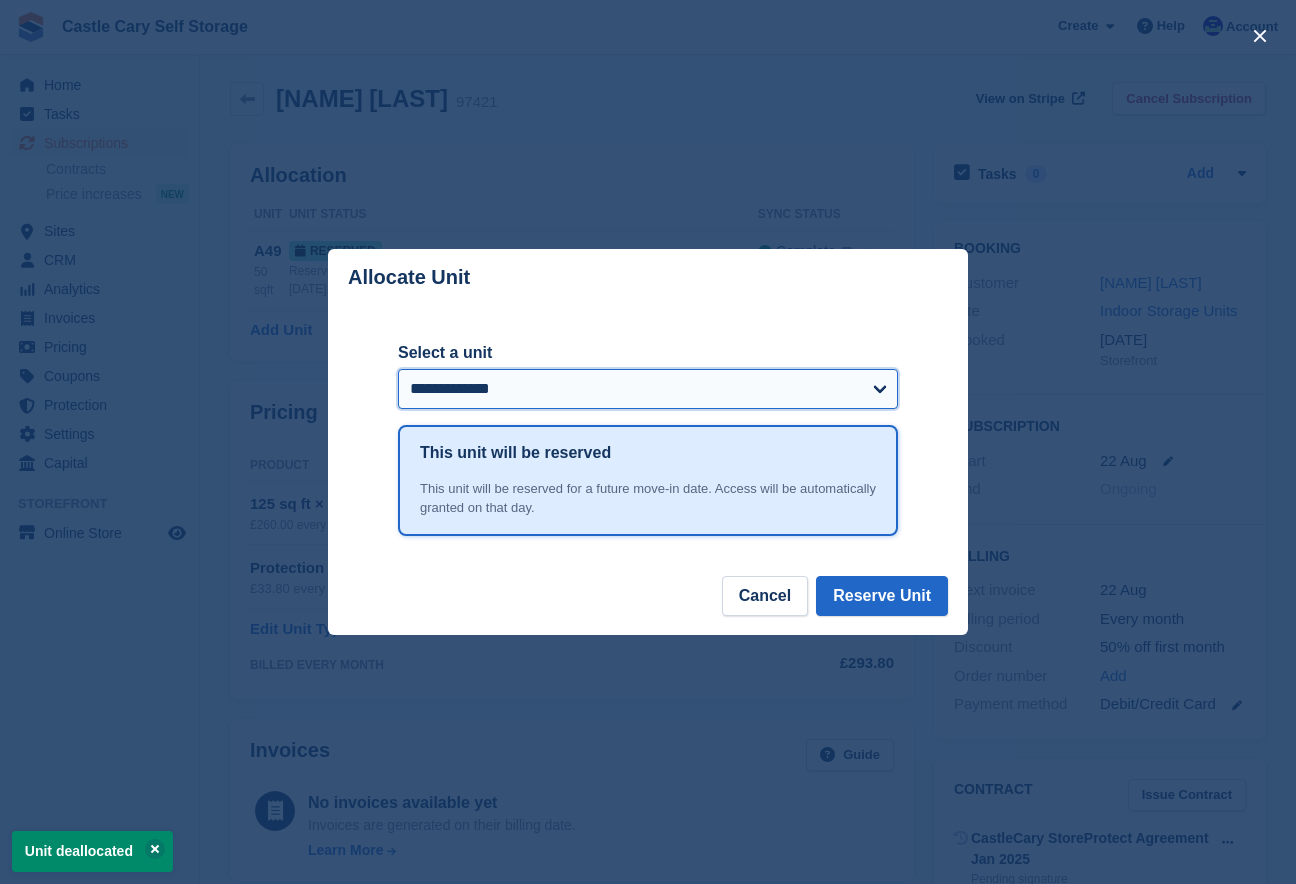 click on "**********" at bounding box center (648, 389) 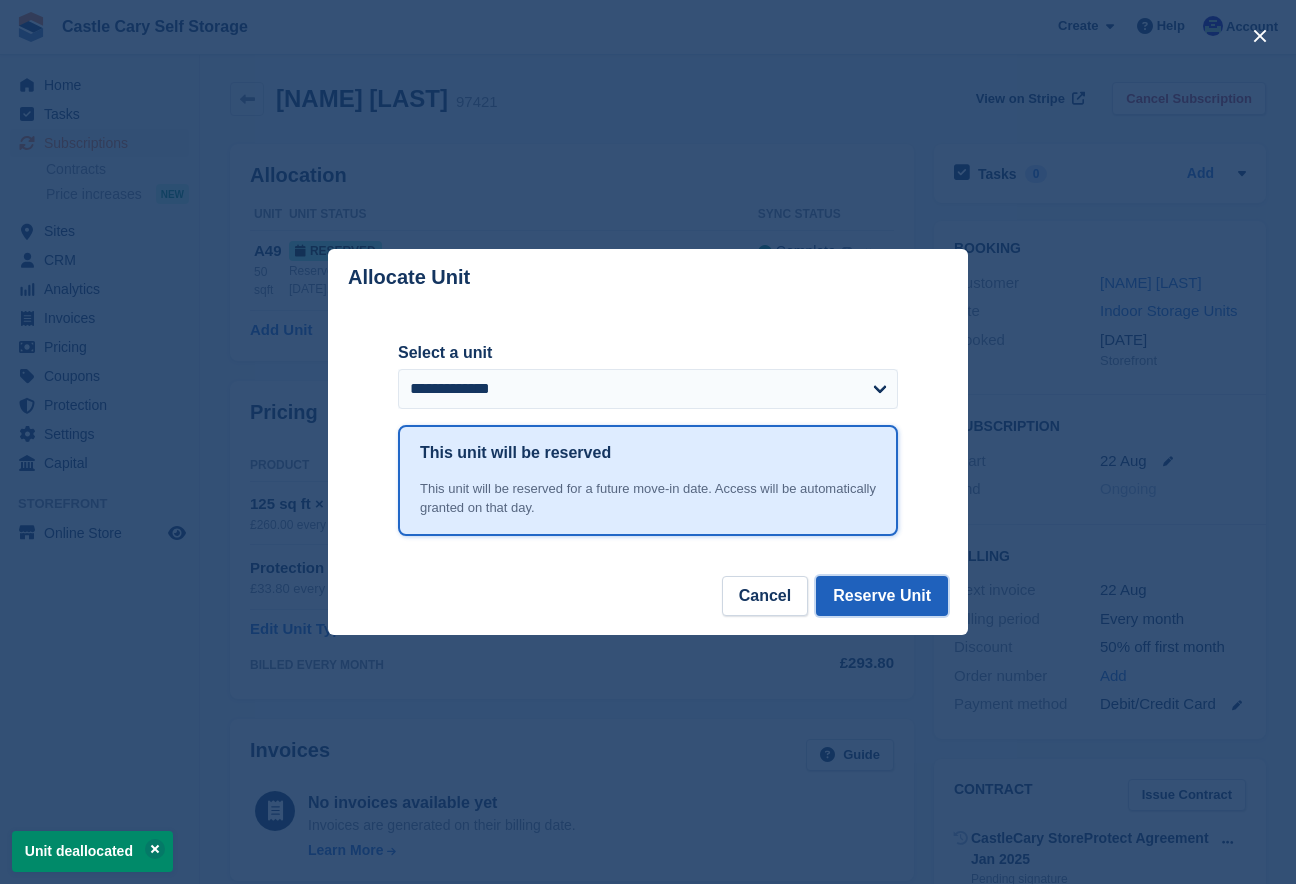 click on "Reserve Unit" at bounding box center (882, 596) 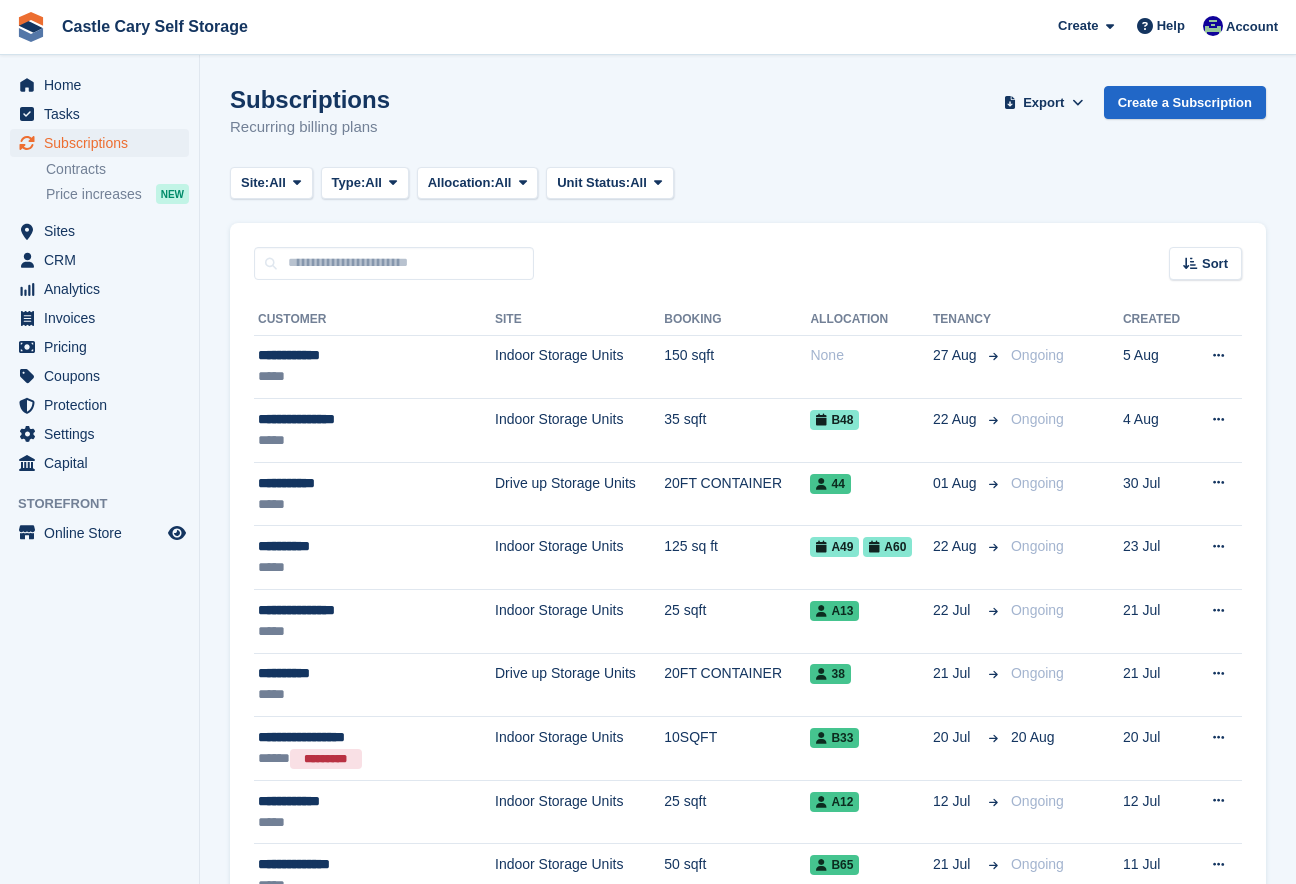 scroll, scrollTop: 0, scrollLeft: 0, axis: both 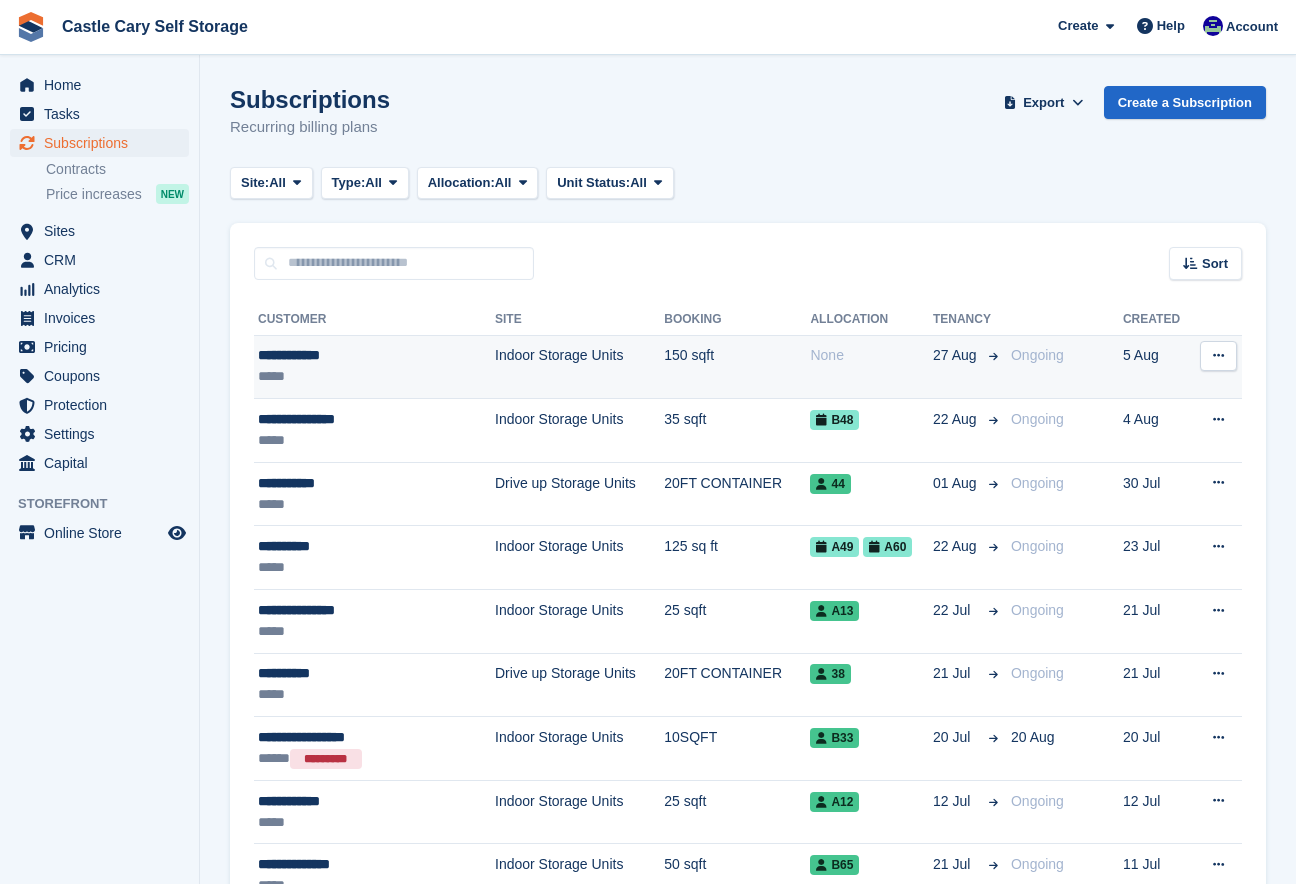 click on "**********" at bounding box center (356, 355) 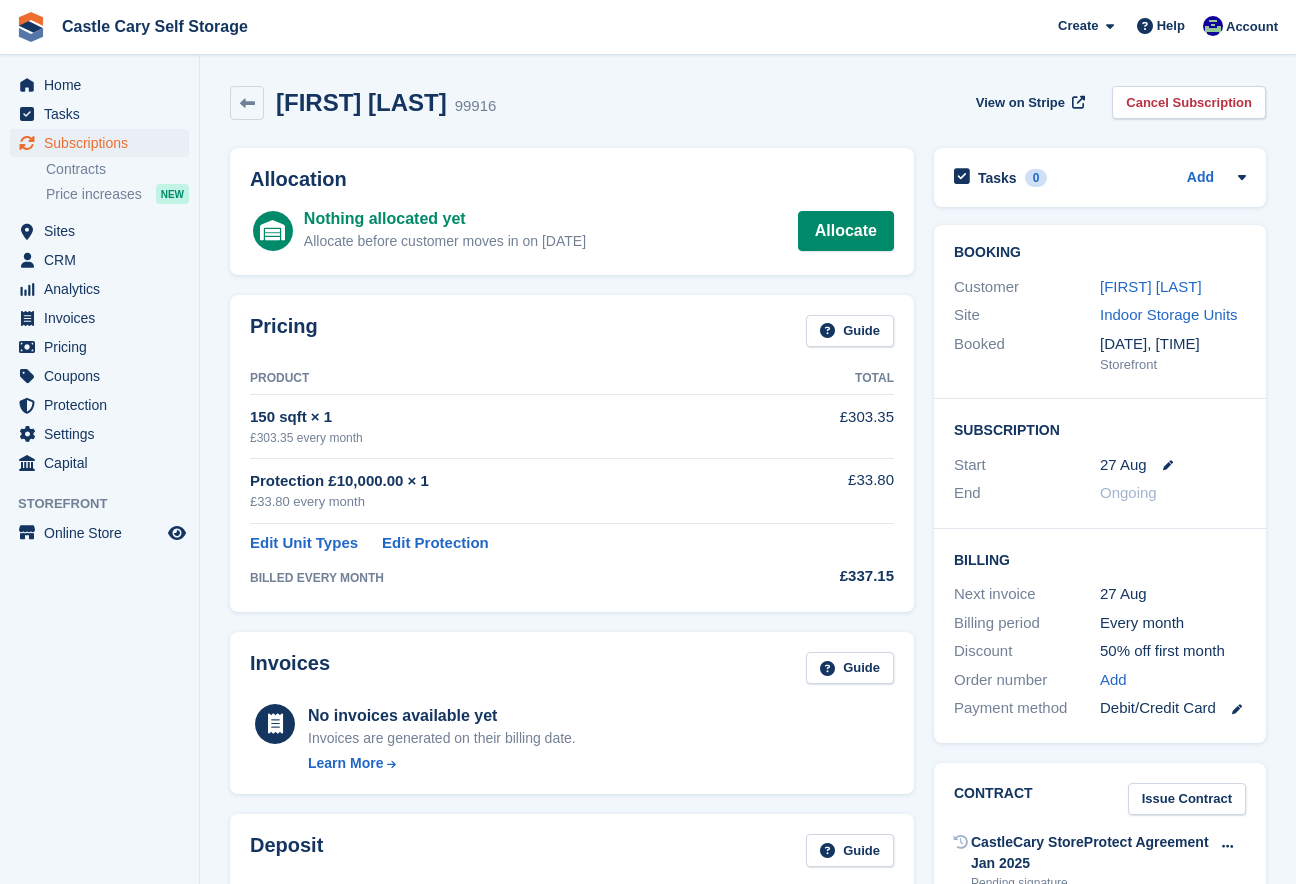 scroll, scrollTop: 0, scrollLeft: 0, axis: both 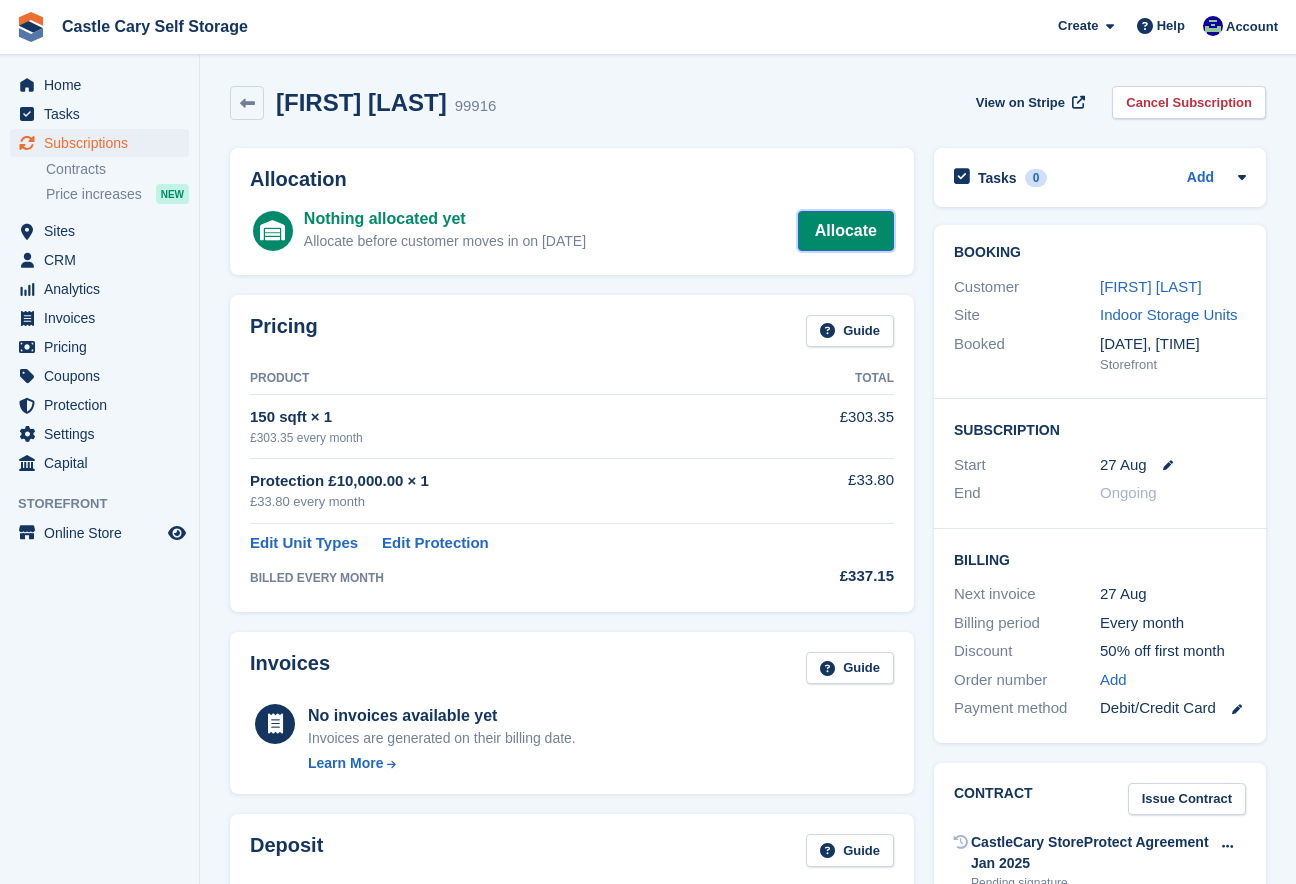 click on "Allocate" at bounding box center (846, 231) 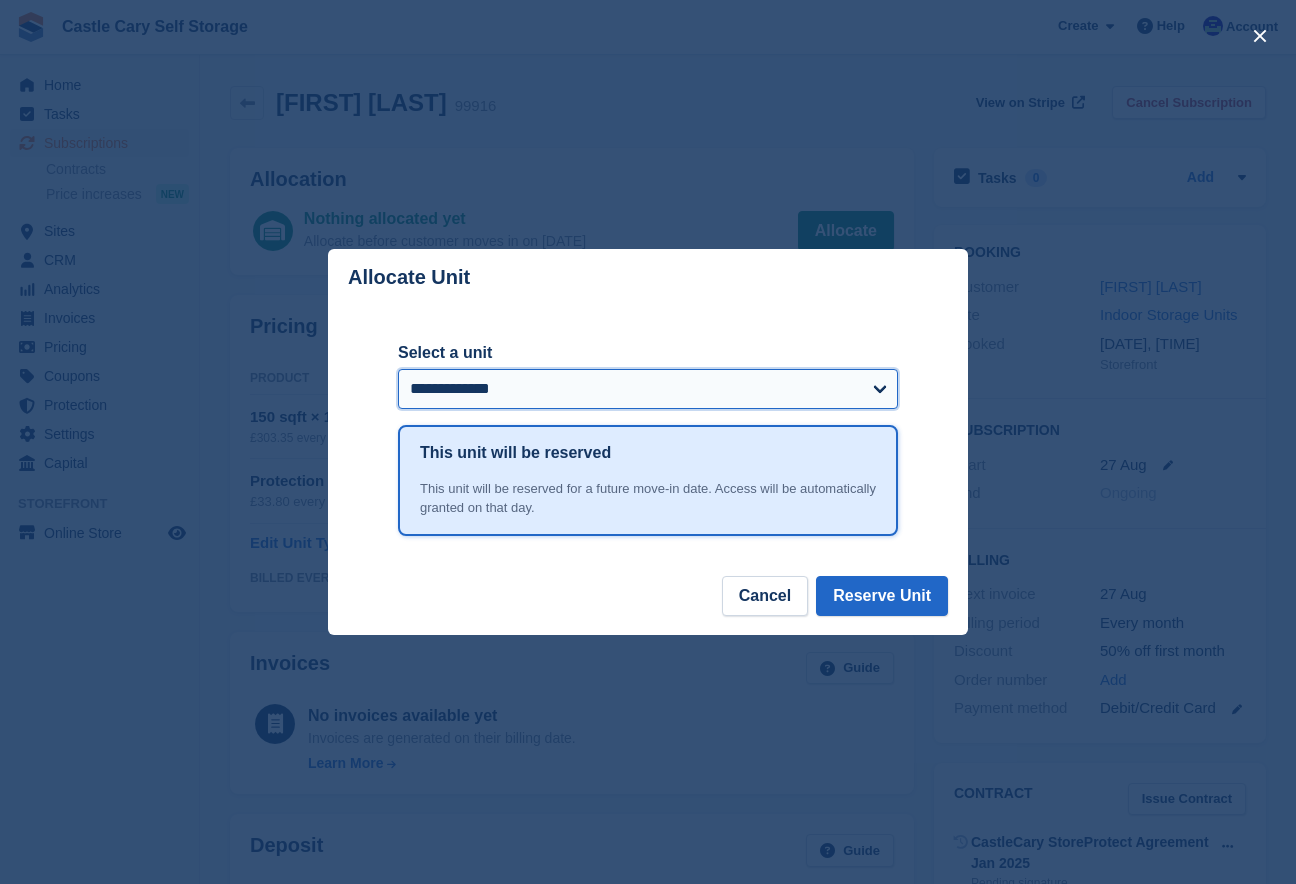 click on "**********" at bounding box center [648, 389] 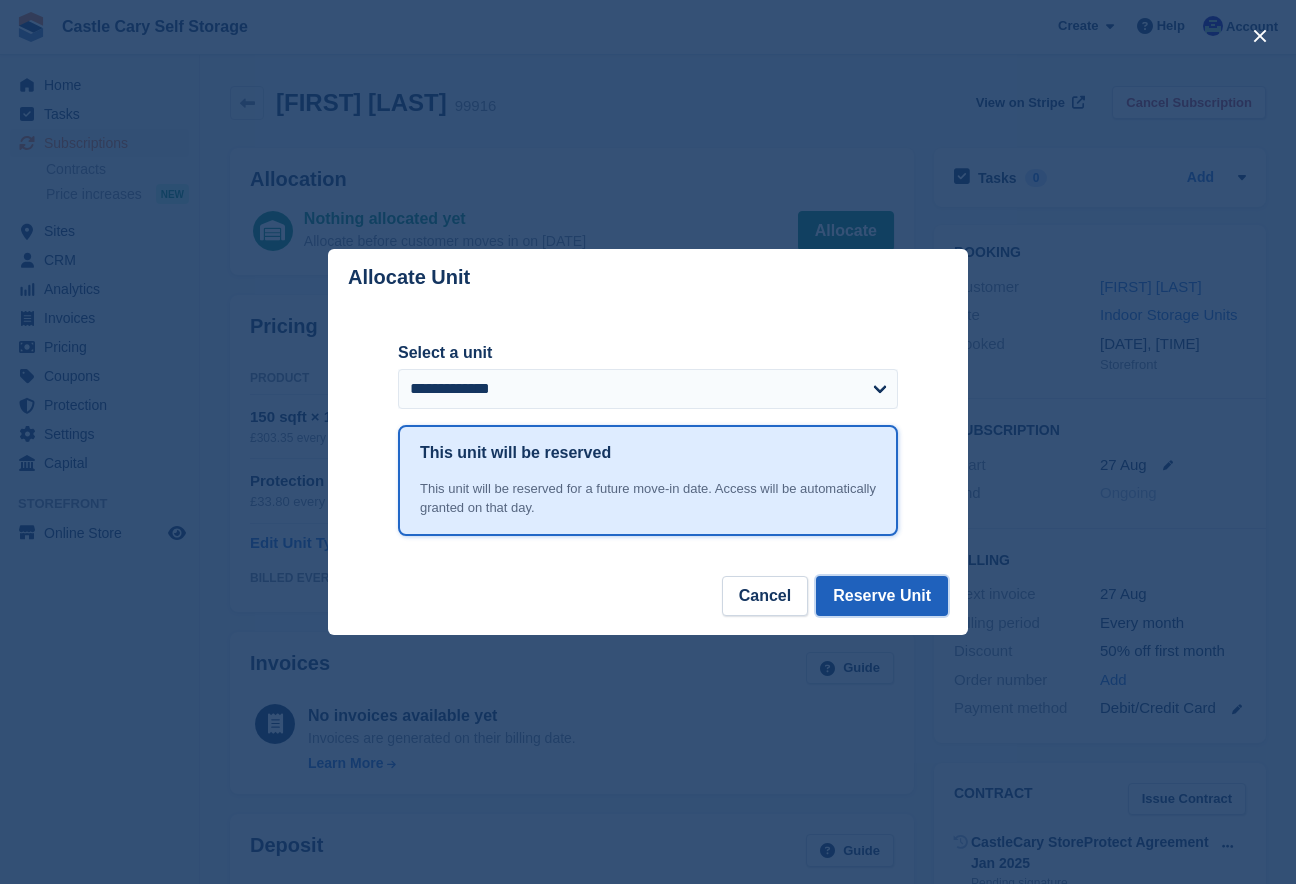 click on "Reserve Unit" at bounding box center [882, 596] 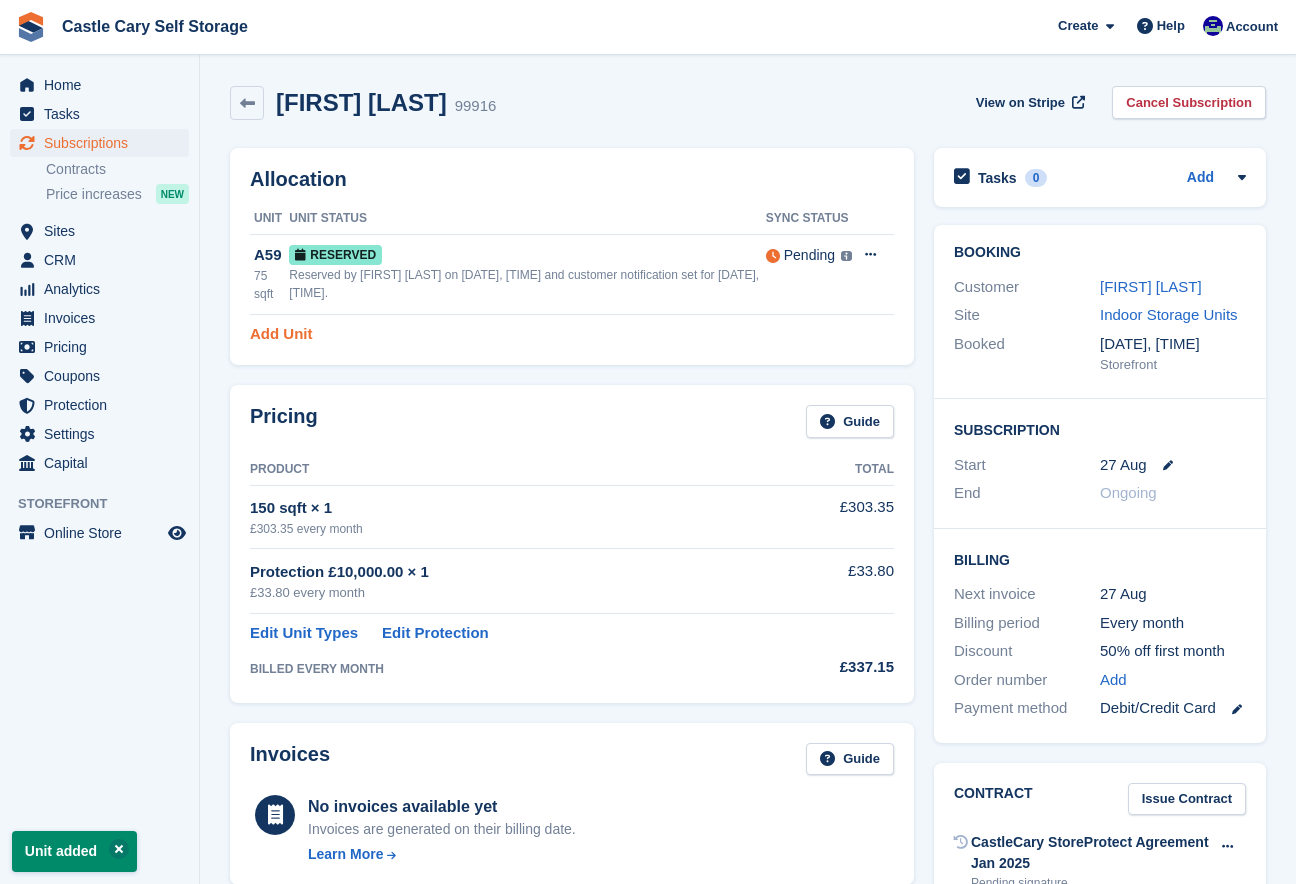 click on "Add Unit" at bounding box center (281, 334) 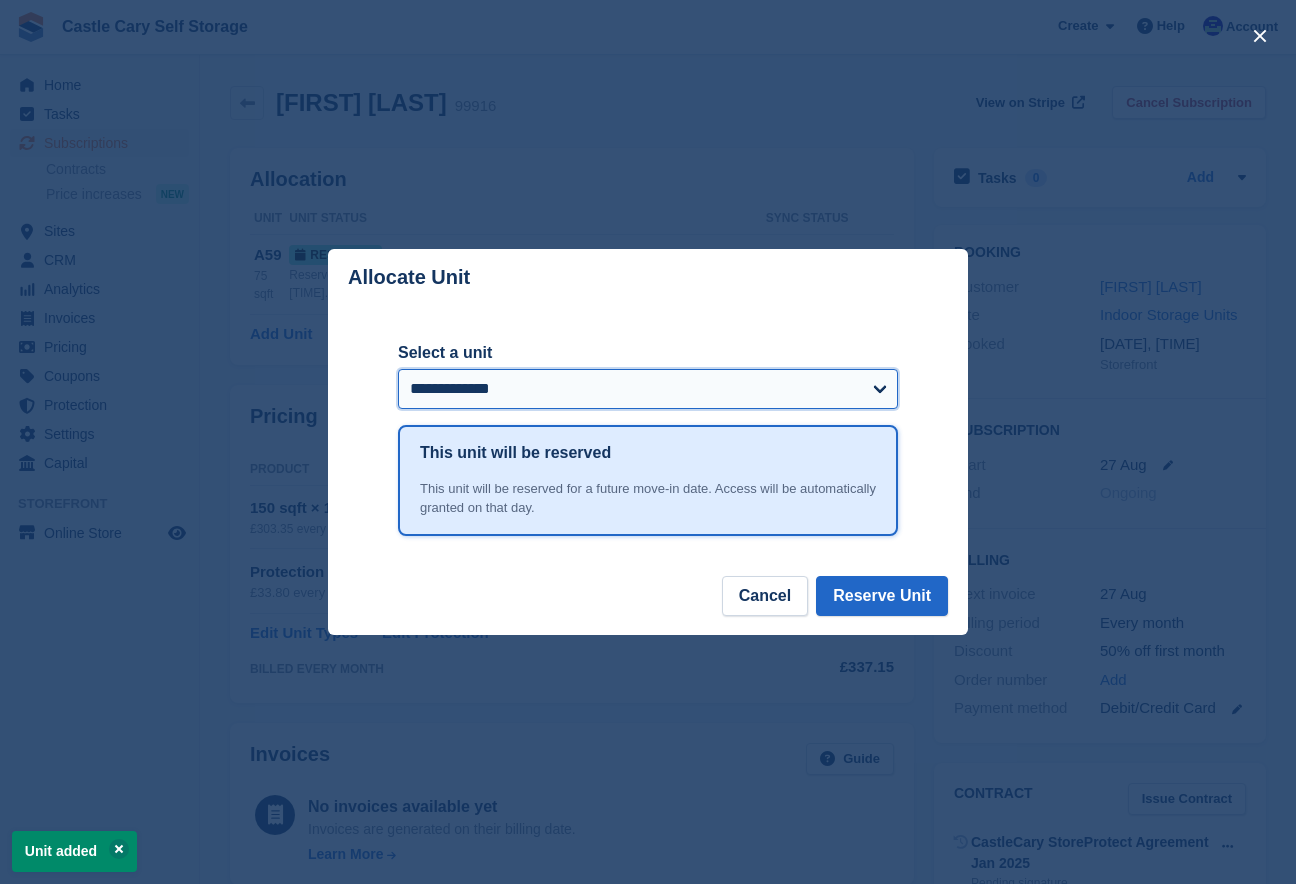 click on "**********" at bounding box center [648, 389] 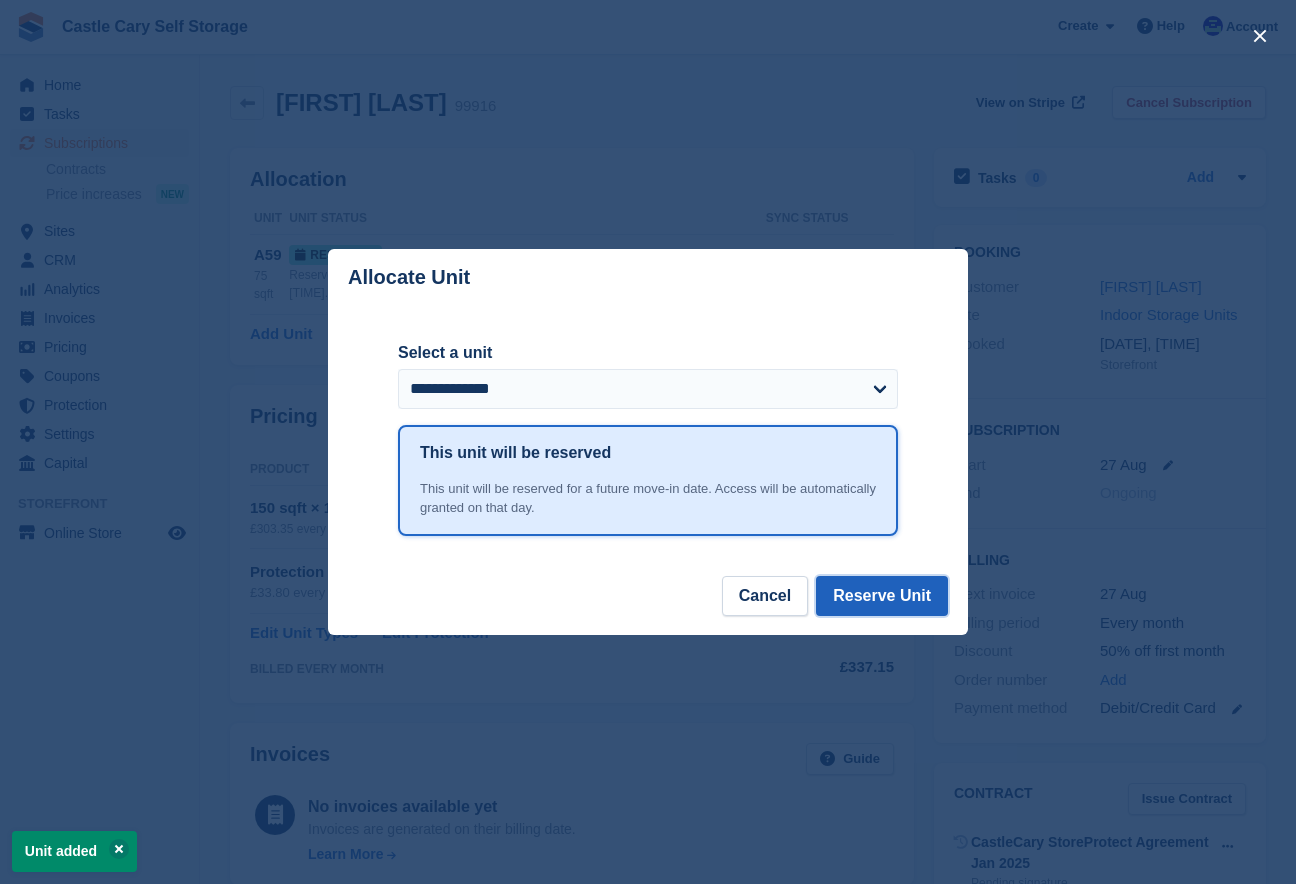 click on "Reserve Unit" at bounding box center [882, 596] 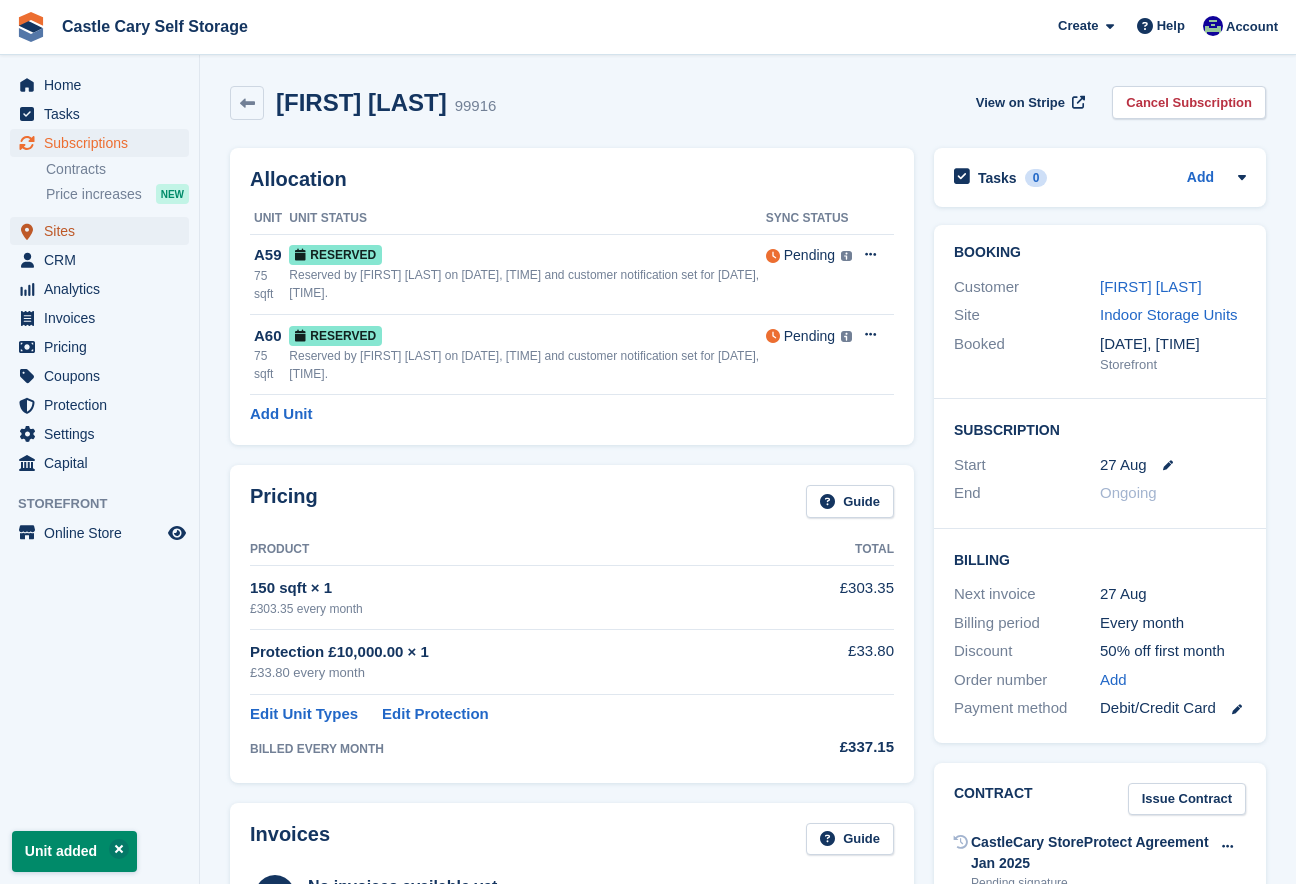 click on "Sites" at bounding box center (104, 231) 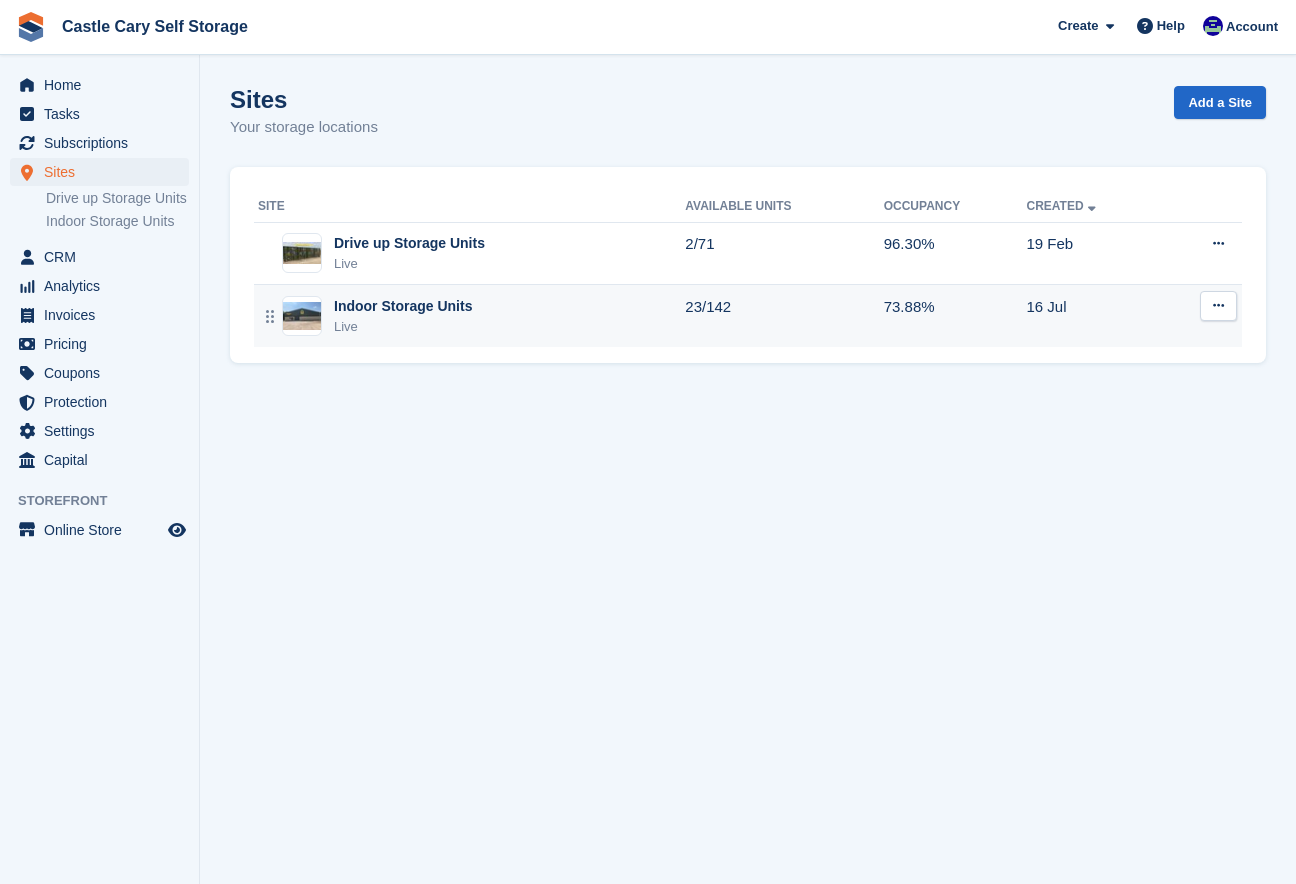 click on "Indoor Storage Units" at bounding box center (403, 306) 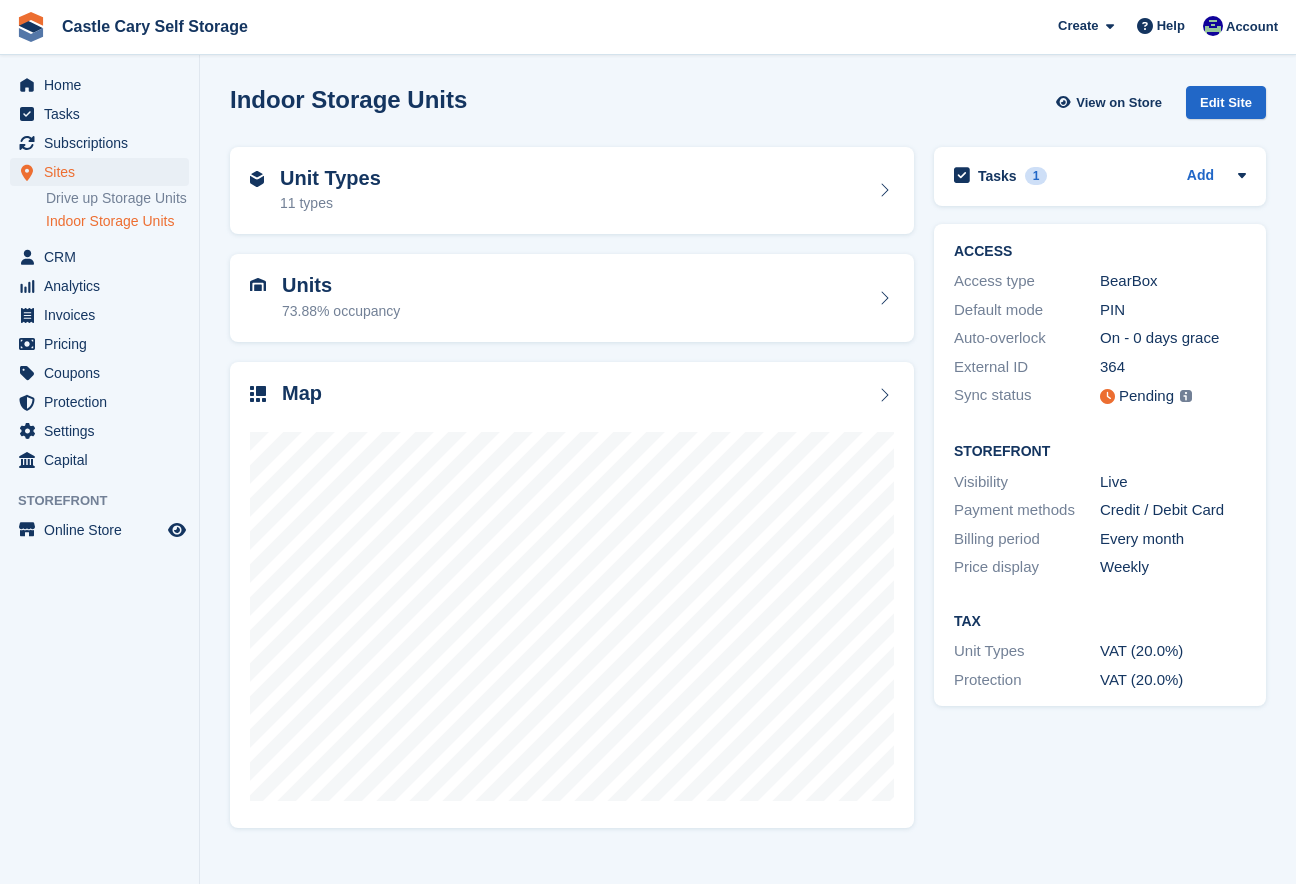 scroll, scrollTop: 0, scrollLeft: 0, axis: both 